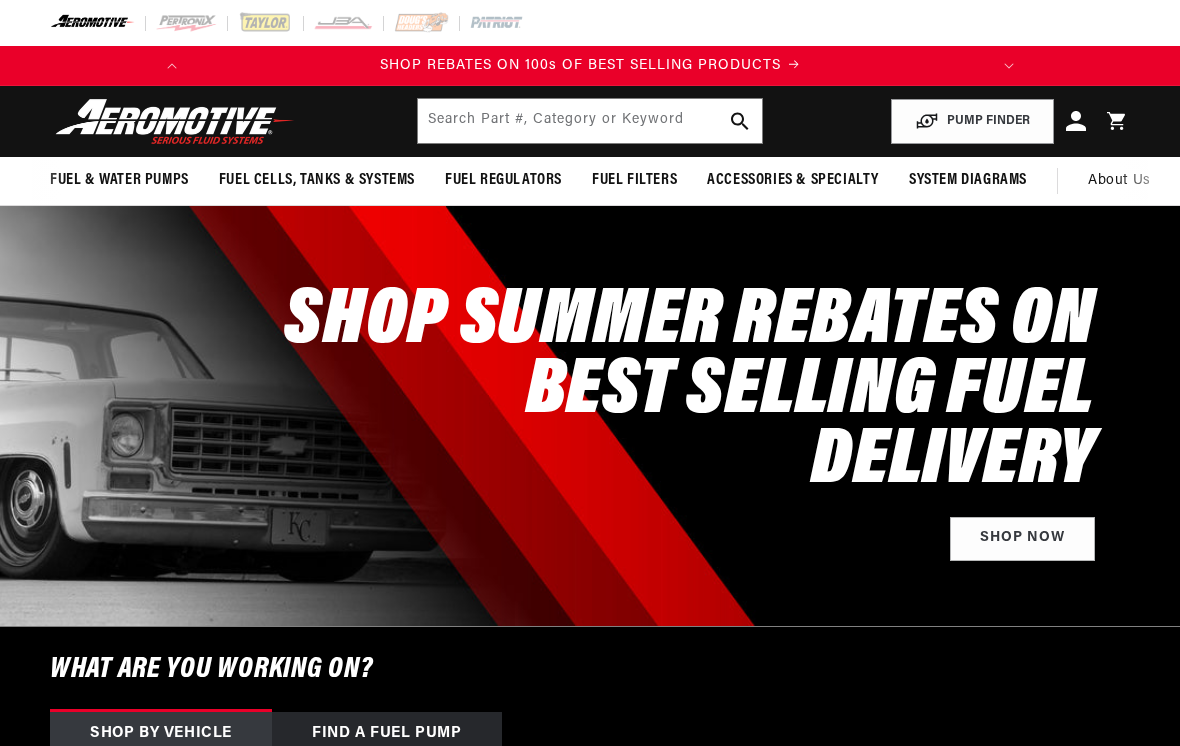 scroll, scrollTop: 0, scrollLeft: 0, axis: both 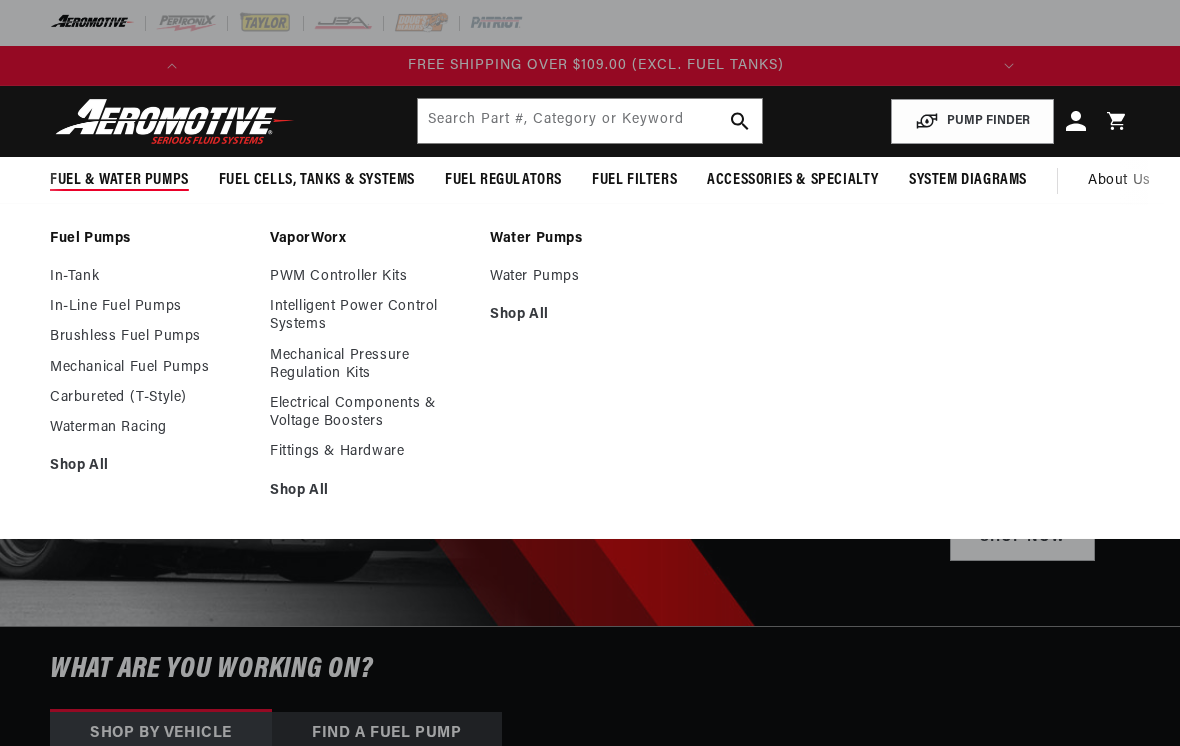 click on "Brushless Fuel Pumps" at bounding box center [150, 337] 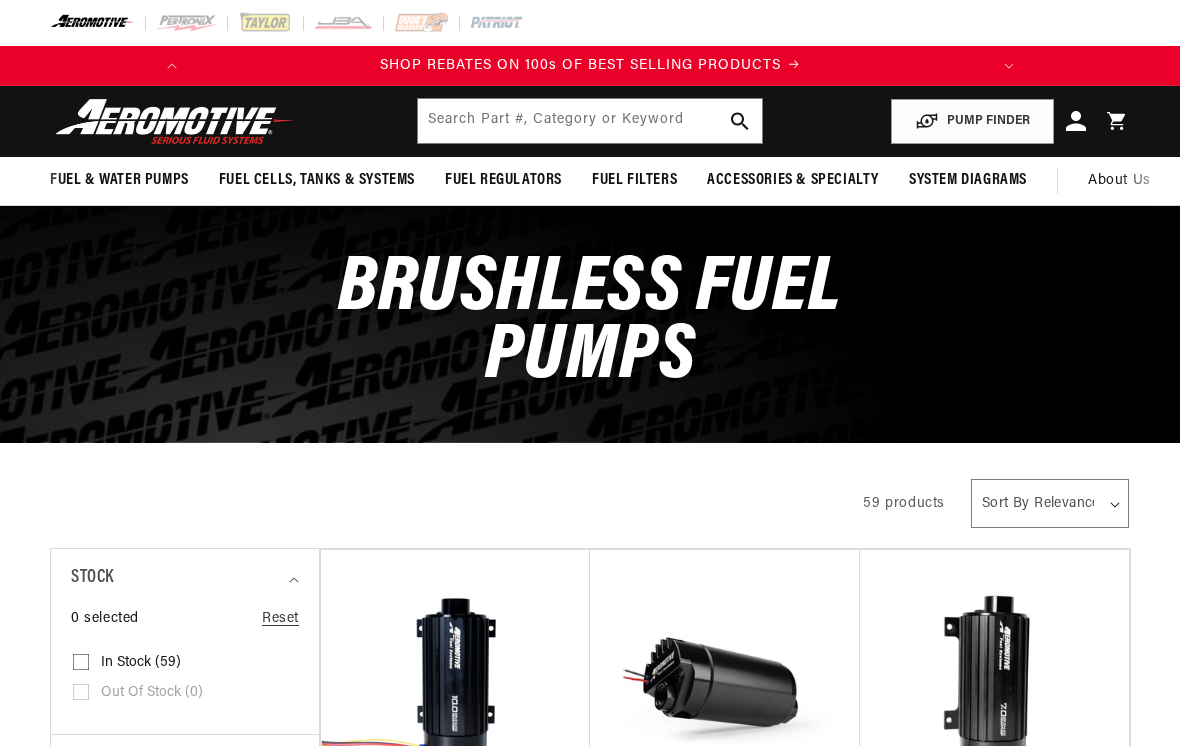 scroll, scrollTop: 0, scrollLeft: 0, axis: both 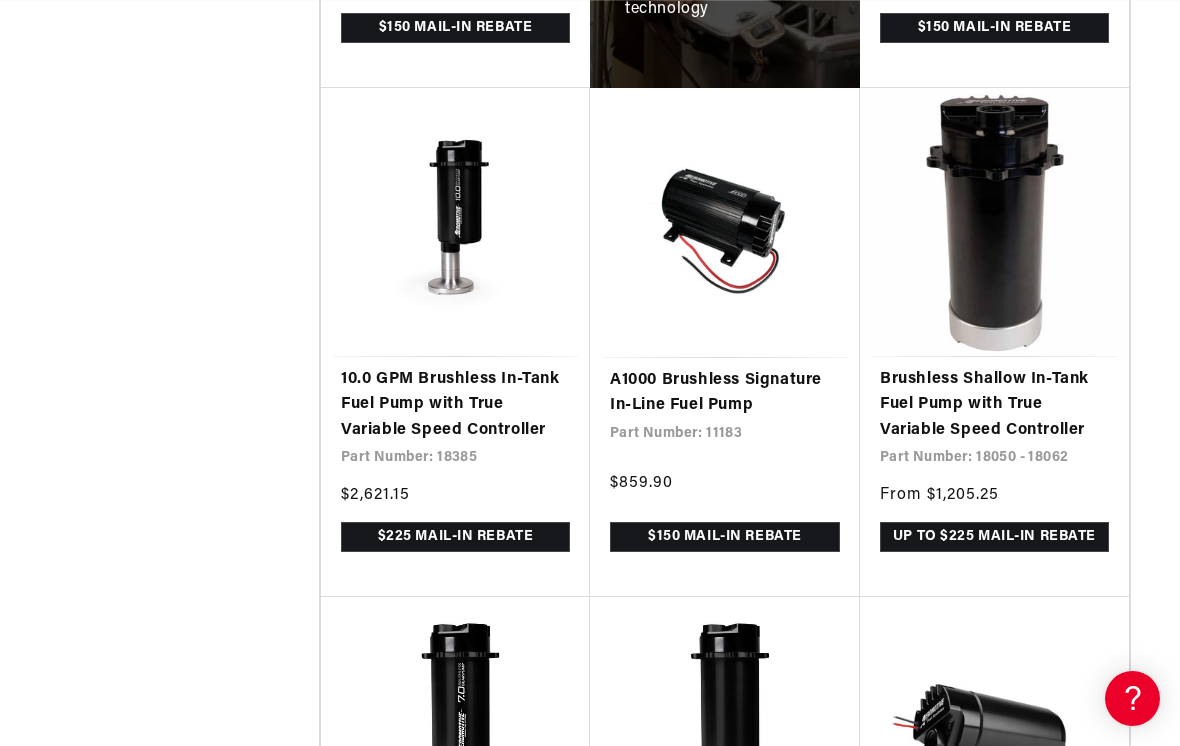 click on "A1000 Brushless Signature In-Line Fuel Pump" at bounding box center (725, 393) 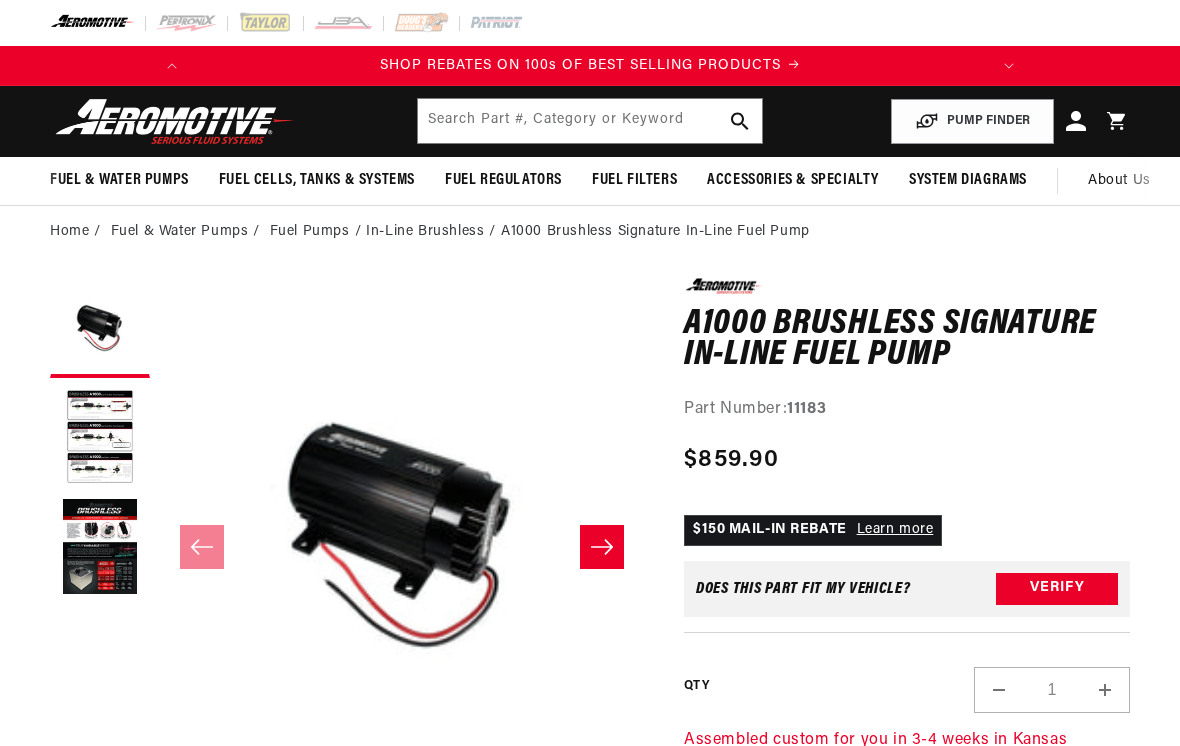 scroll, scrollTop: 0, scrollLeft: 0, axis: both 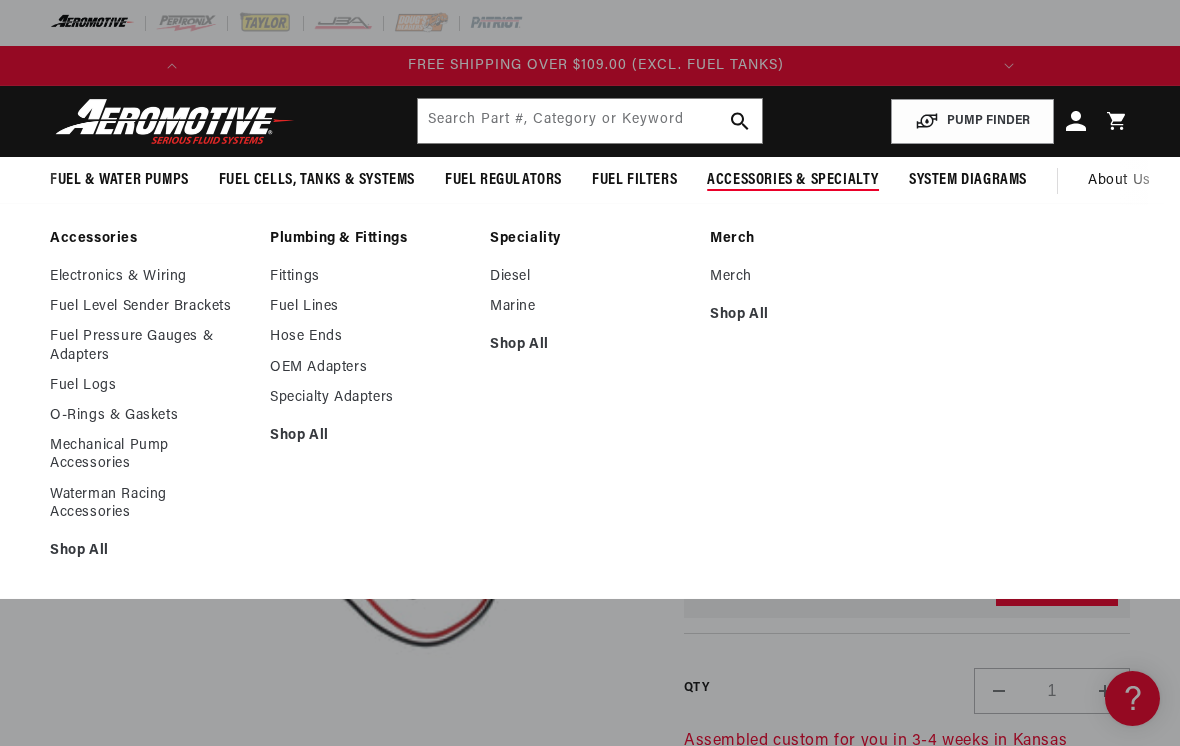 click on "Electronics & Wiring" at bounding box center (150, 277) 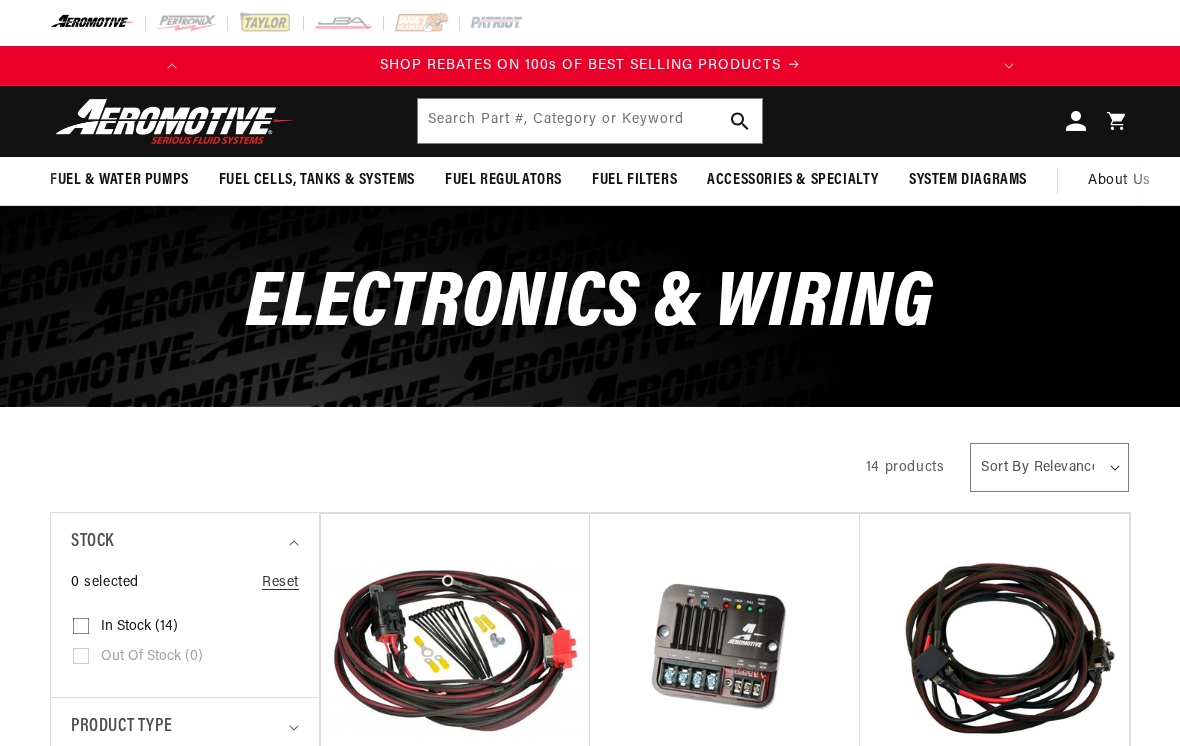 scroll, scrollTop: 0, scrollLeft: 0, axis: both 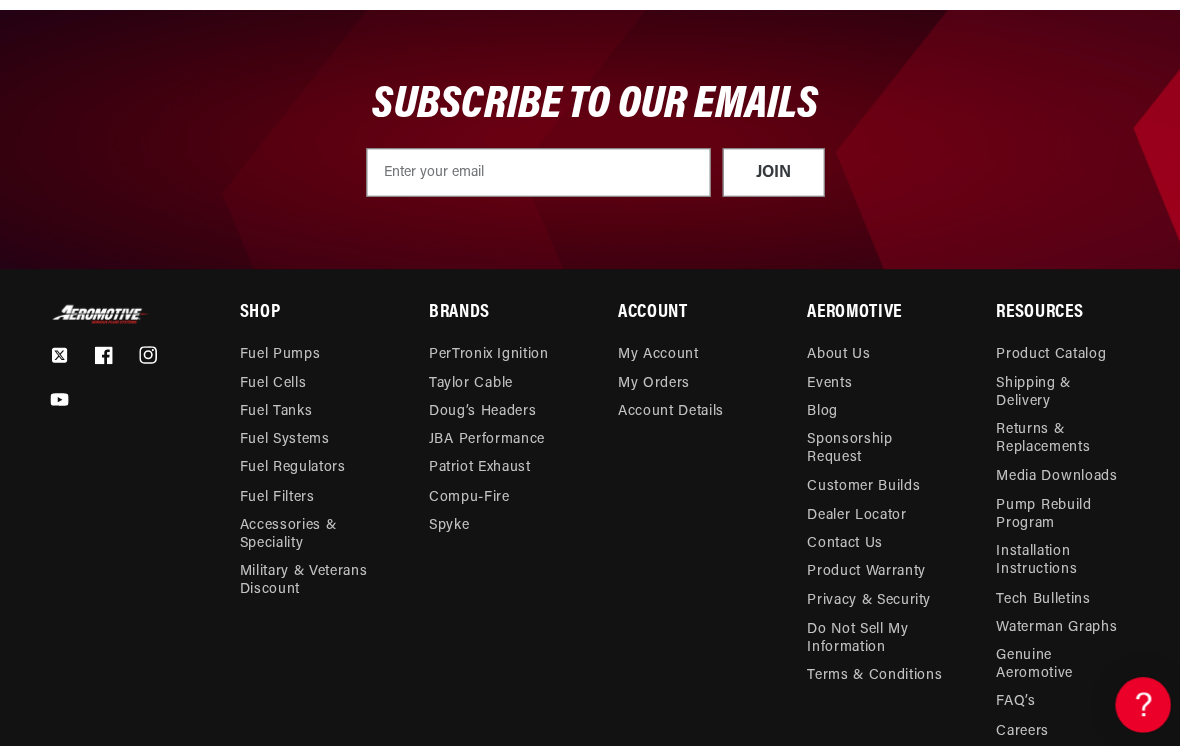 click on "Tech Bulletins" at bounding box center [1033, 594] 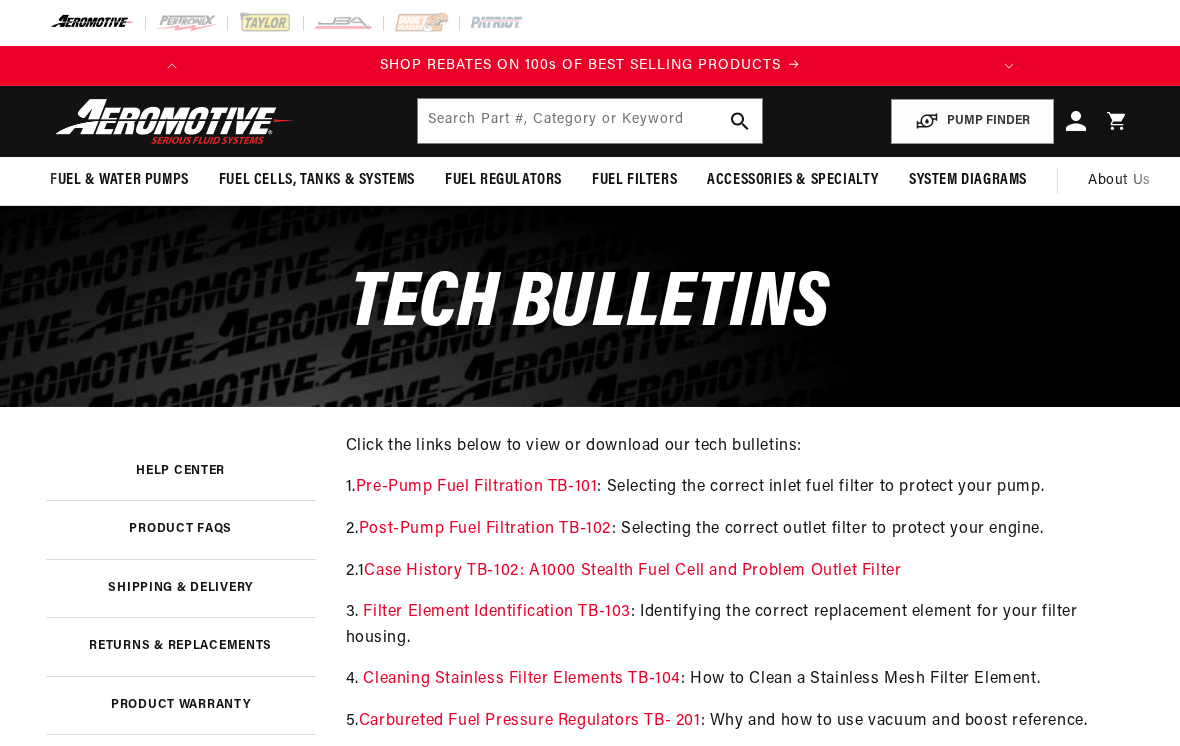 scroll, scrollTop: 0, scrollLeft: 0, axis: both 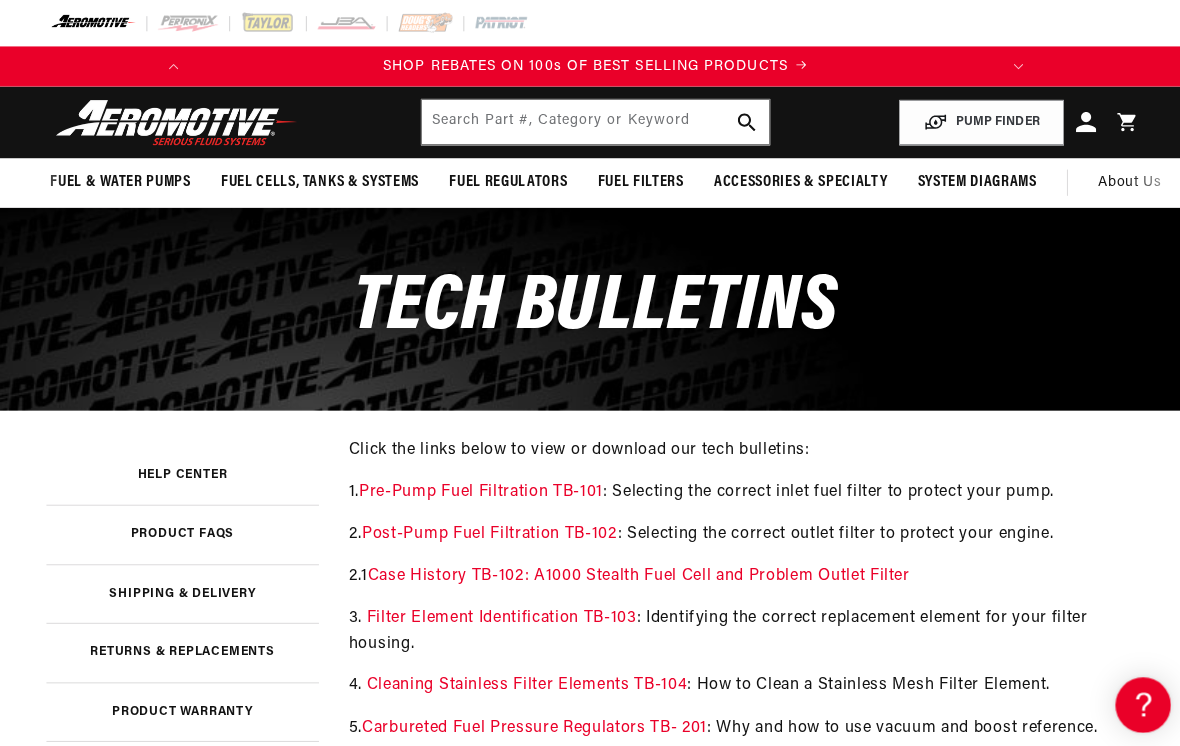 click on "Click the links below to view or download our tech bulletins:
1.  Pre-Pump Fuel Filtration TB-101 : Selecting the correct inlet fuel filter to protect your pump.
2.  Post-Pump Fuel Filtration TB-102 : Selecting the correct outlet filter to protect your engine.
2.1  Case History TB-102: A1000 Stealth Fuel Cell and Problem Outlet Filter
3.   Filter Element Identification TB-103 : Identifying the correct replacement element for your filter housing.
4.   Cleaning Stainless Filter Elements TB-104 :   How to Clean a Stainless Mesh Filter Element.
5.  Carbureted Fuel Pressure Regulators TB- 201 : Why and how to use vacuum and boost reference.
6.  EFI engines with Bypass Regulators TB- 202 : Understanding and using vacuum/boost reference.
7.  Fuel Pump Speed Controller TB-301 :   Detailed Setup Guide.
8.   Fuel Pump Speed Controller TB-302 :   Troubleshooting Guide.
9.   Hot Fuel Handling and Cavitation TB-401 : What it is, what causes it and how to solve it.
10.   :" at bounding box center (740, 813) 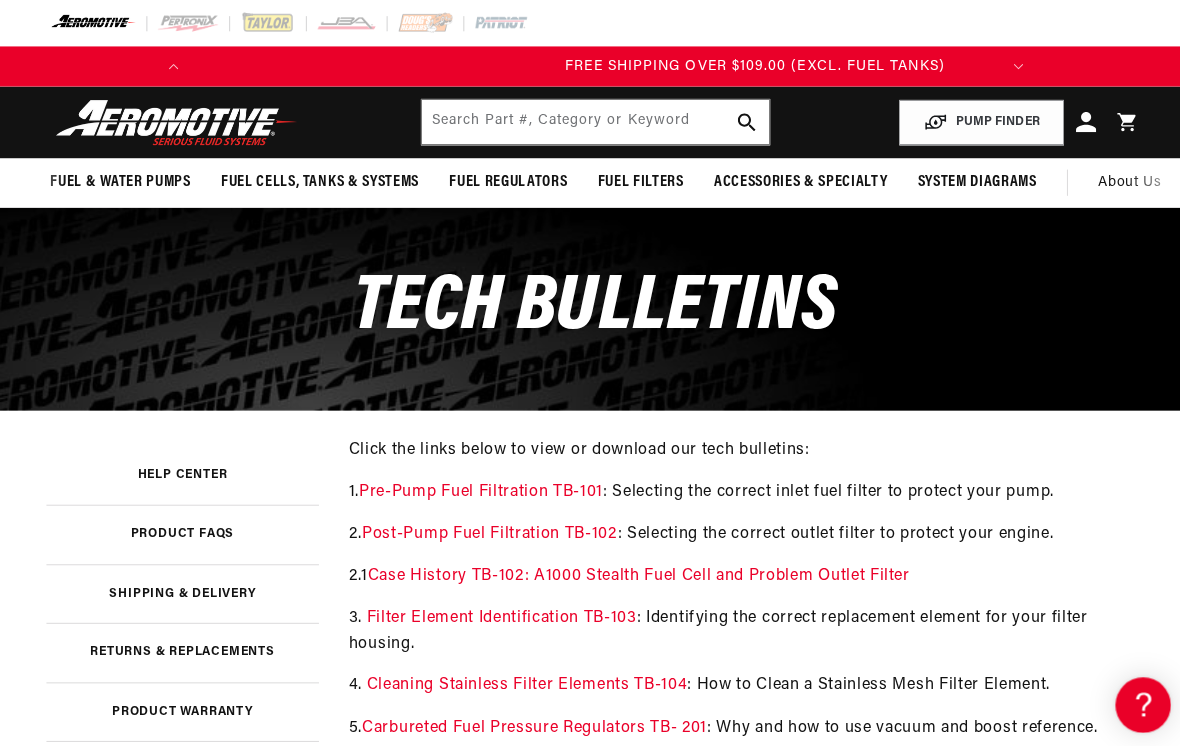 scroll, scrollTop: 0, scrollLeft: 791, axis: horizontal 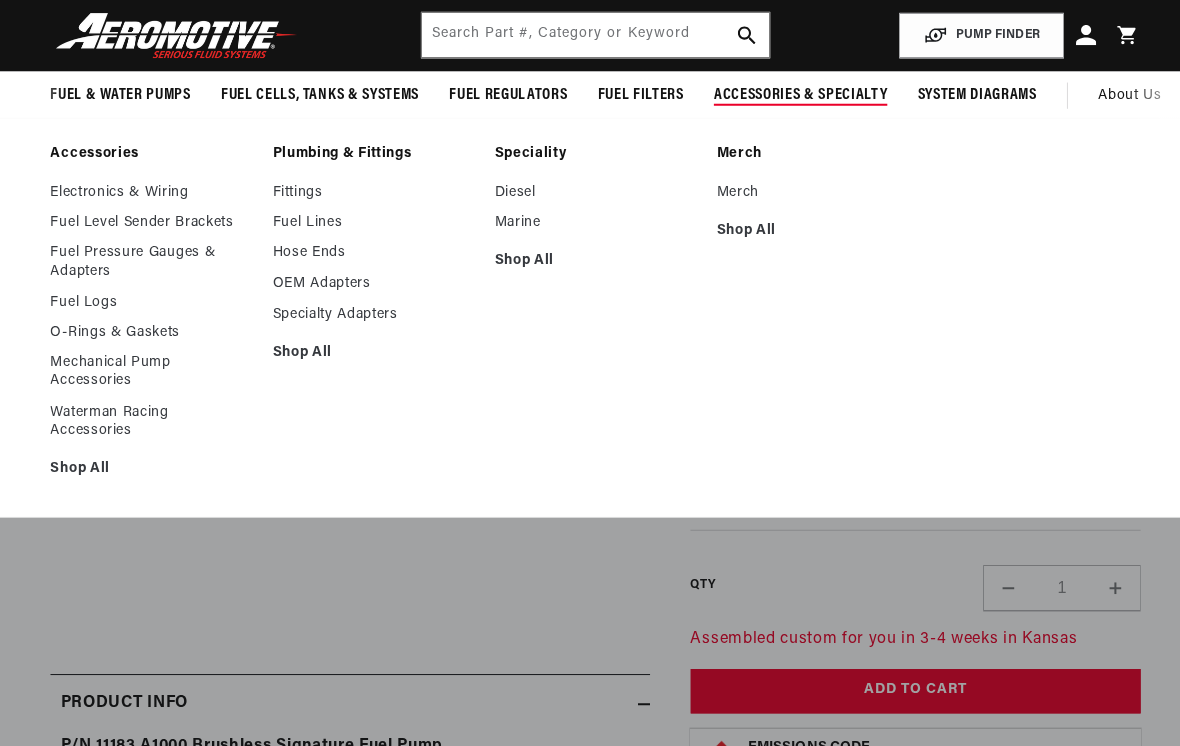 click on "Electronics & Wiring" at bounding box center [150, 191] 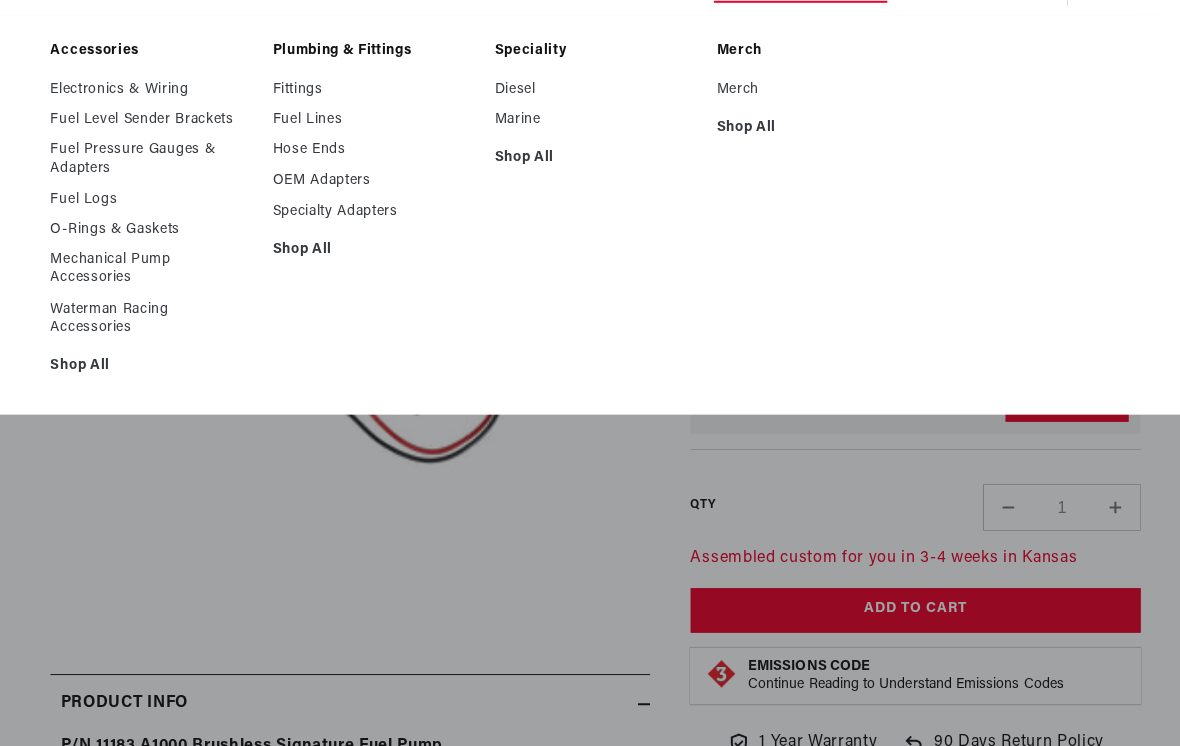 scroll, scrollTop: 219, scrollLeft: 0, axis: vertical 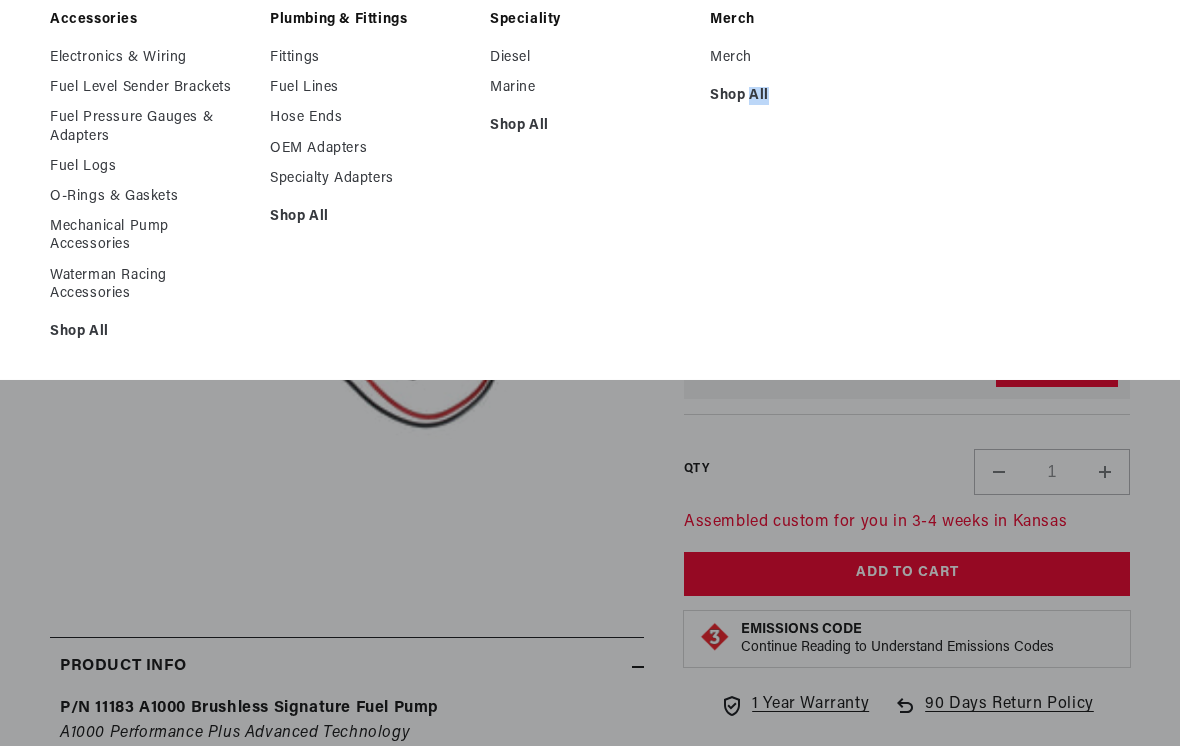 click on "Shop All" at bounding box center (370, 217) 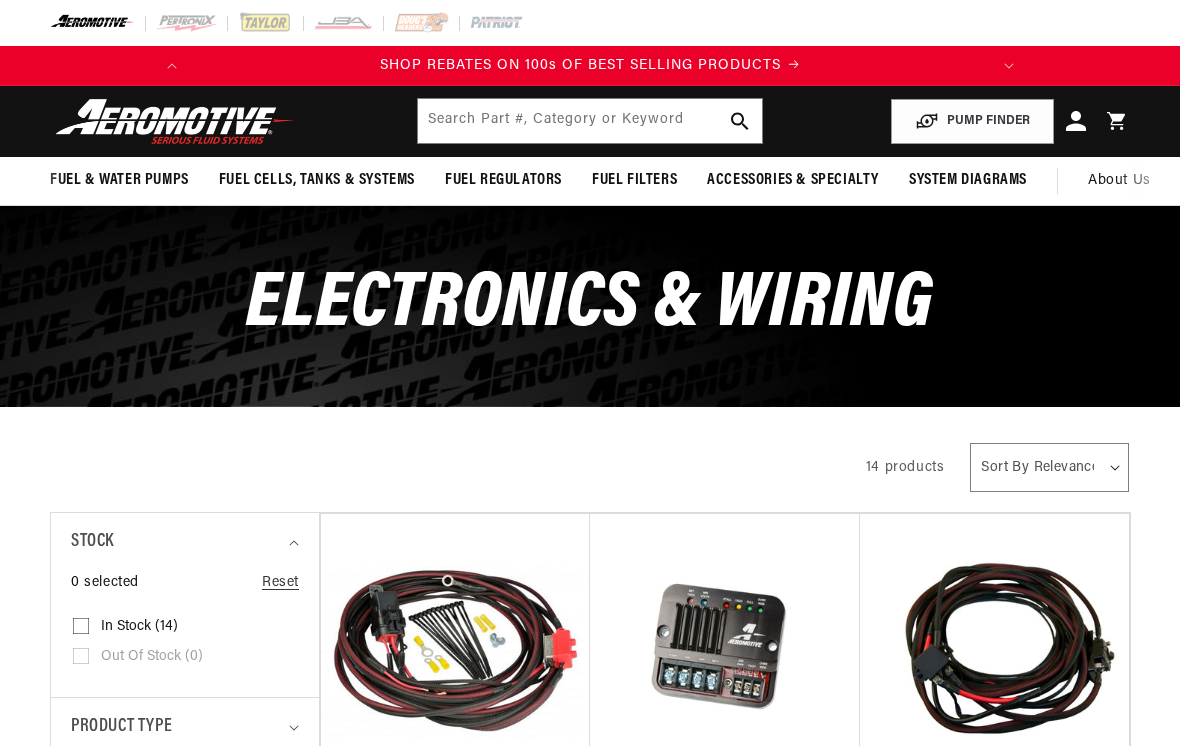 scroll, scrollTop: 0, scrollLeft: 0, axis: both 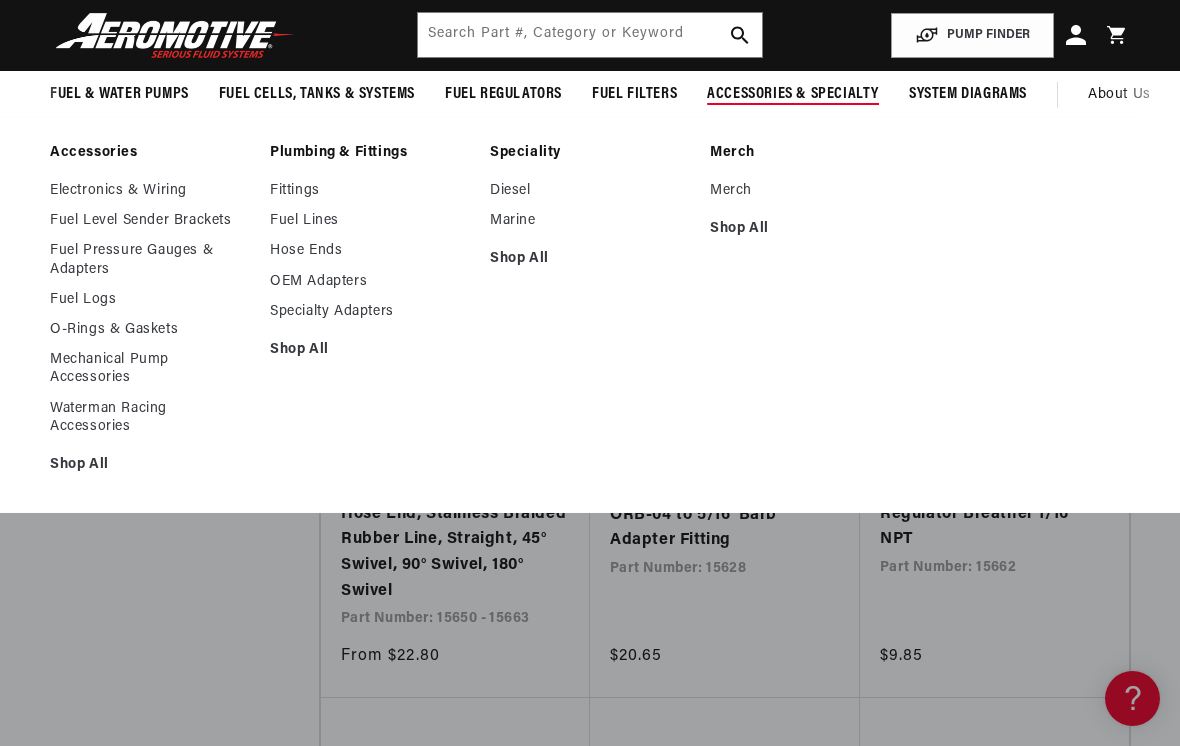 click on "O-Rings & Gaskets" at bounding box center [150, 330] 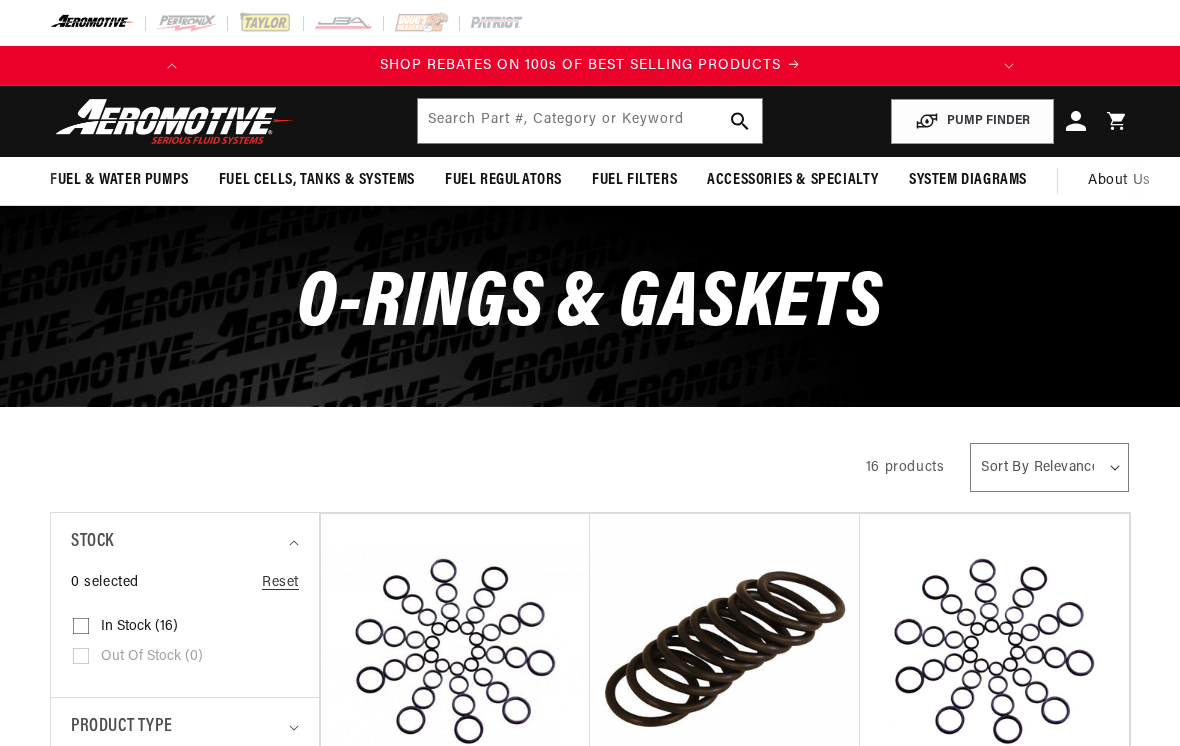 scroll, scrollTop: 0, scrollLeft: 0, axis: both 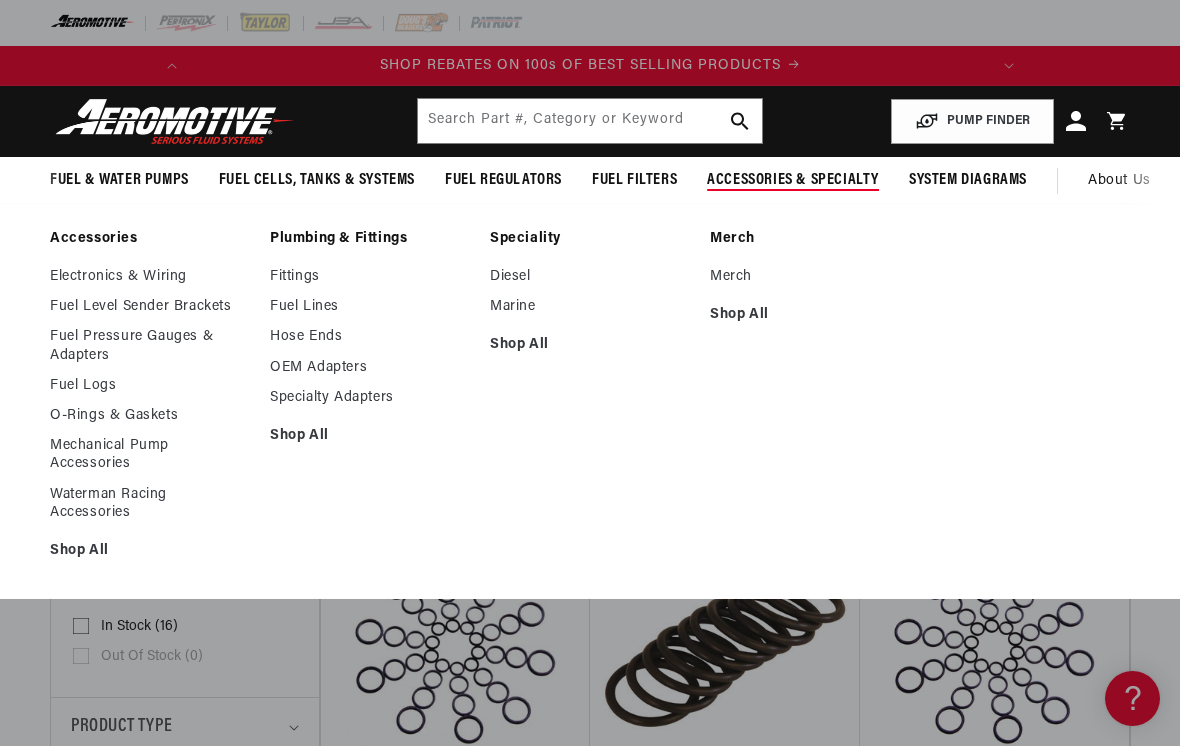 click on "Shop All" at bounding box center (590, 345) 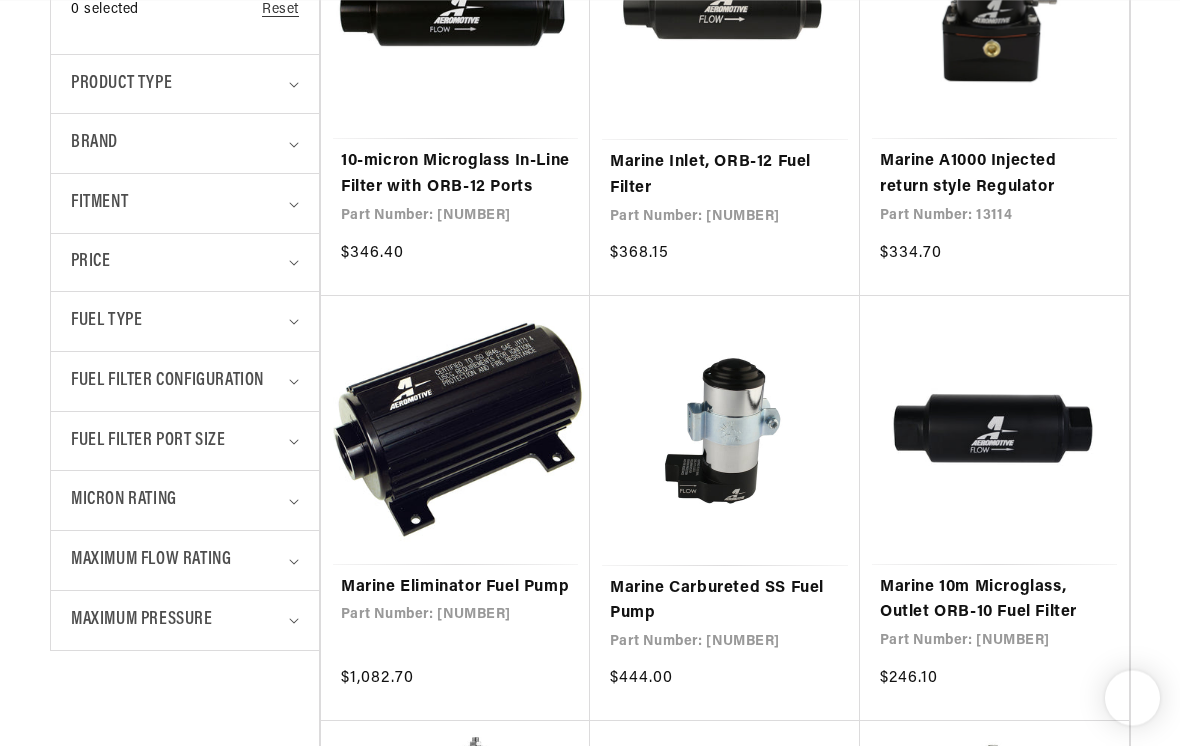 scroll, scrollTop: 931, scrollLeft: 0, axis: vertical 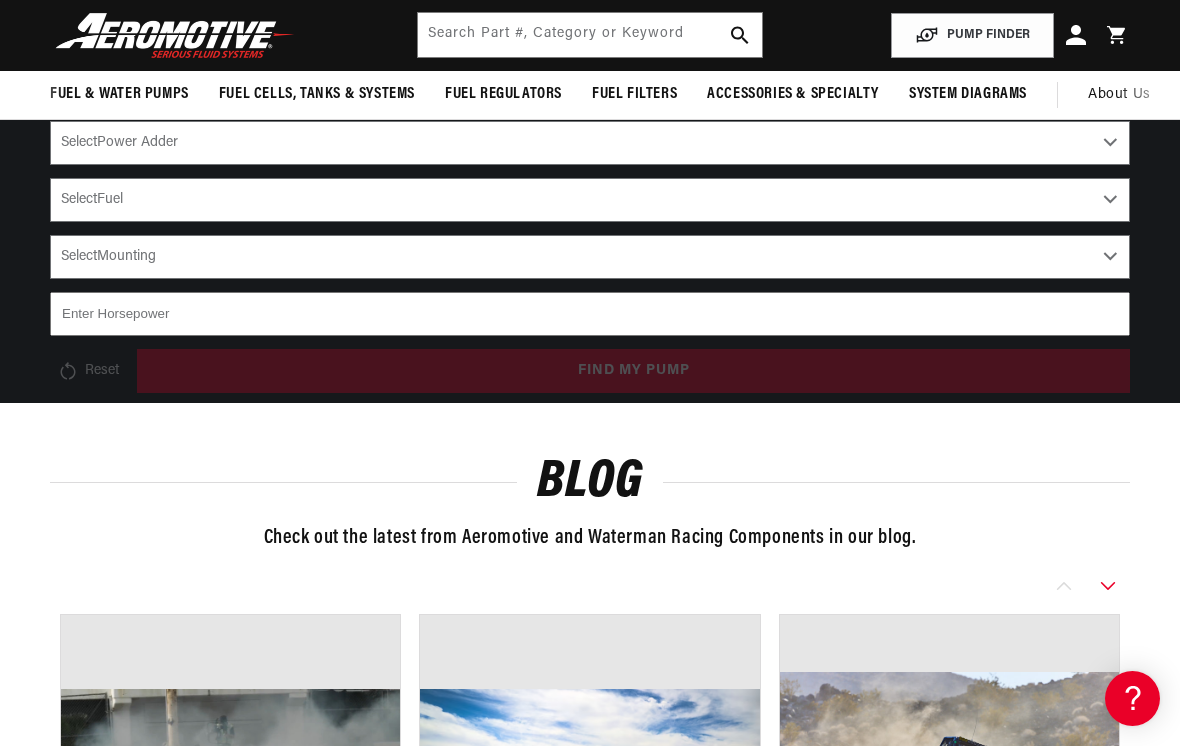 click on "About Us" at bounding box center [1119, 94] 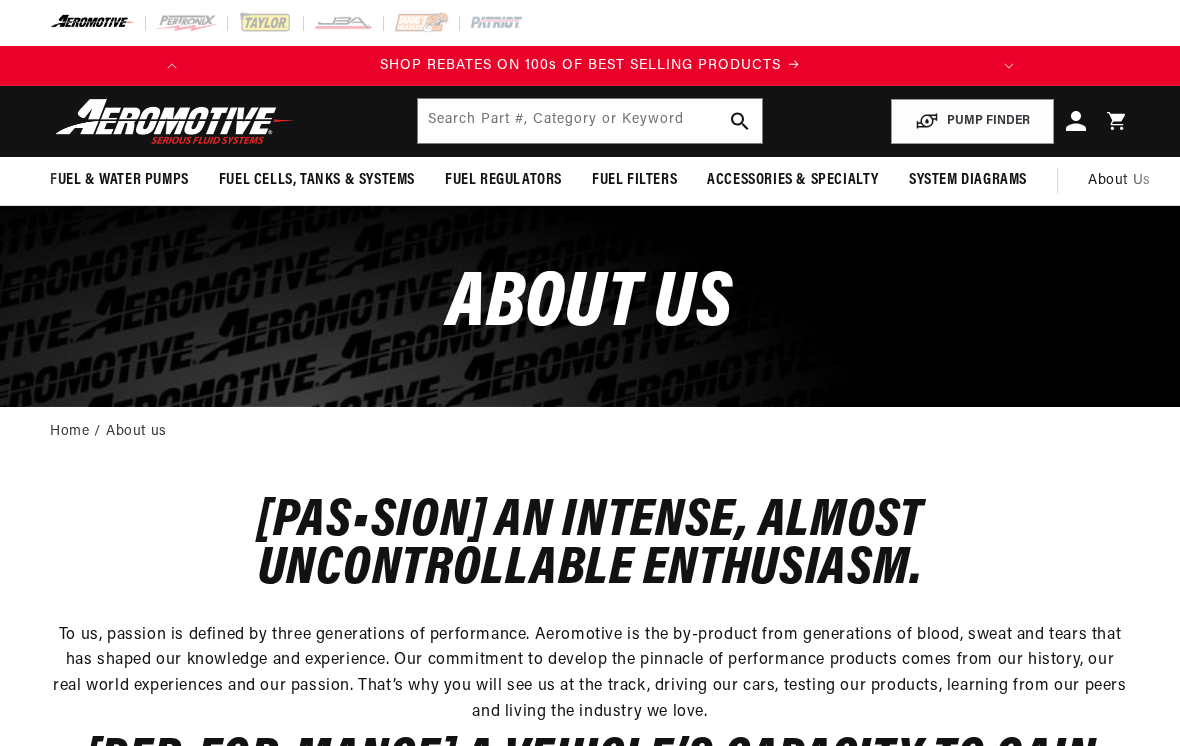 scroll, scrollTop: 0, scrollLeft: 0, axis: both 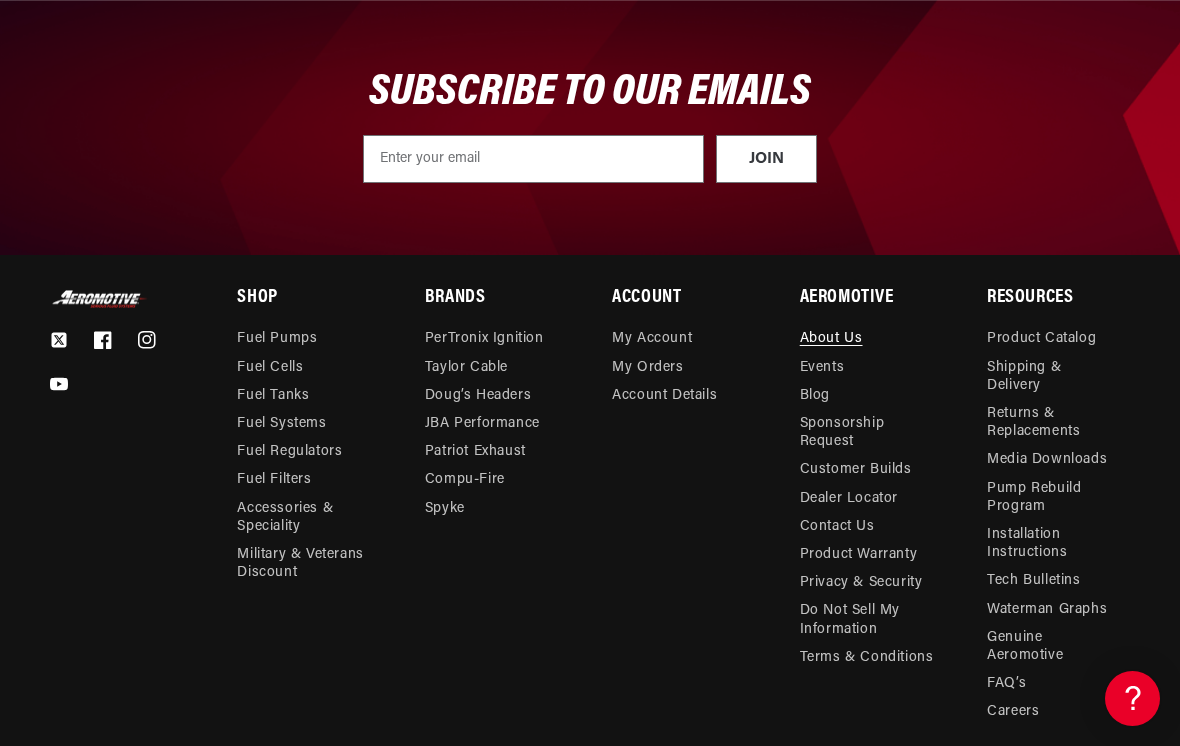 click on "Contact Us" at bounding box center (837, 527) 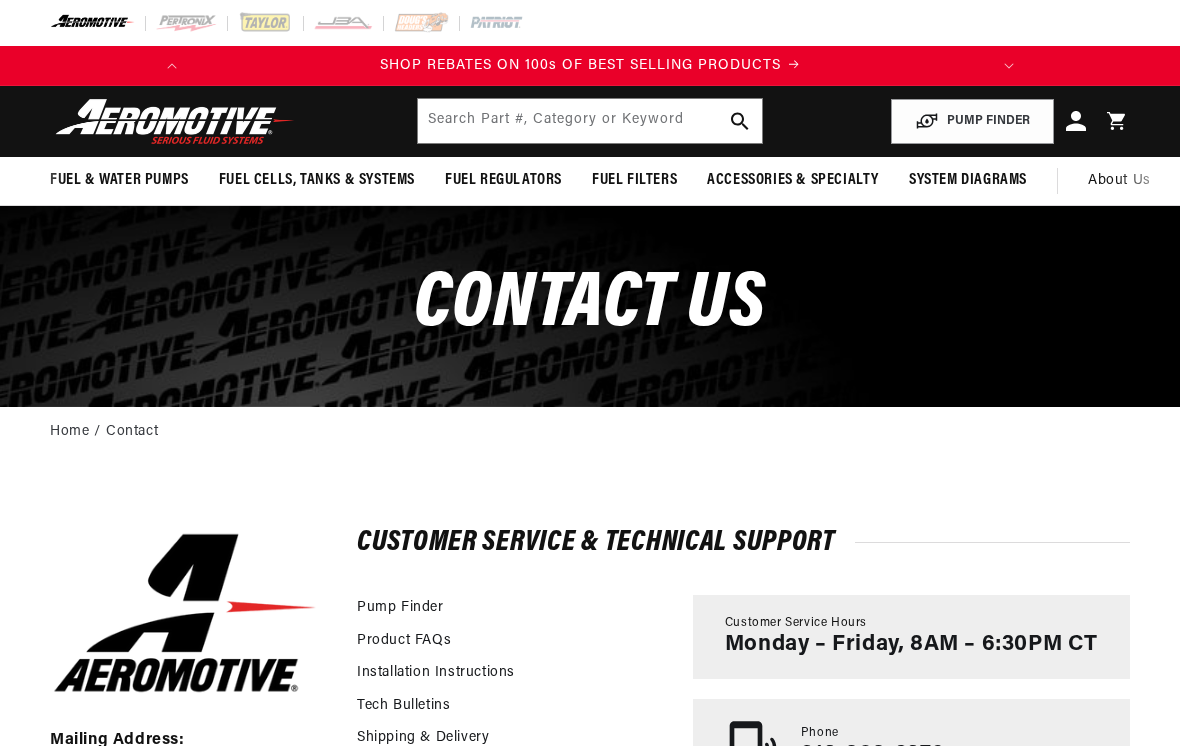 scroll, scrollTop: 0, scrollLeft: 0, axis: both 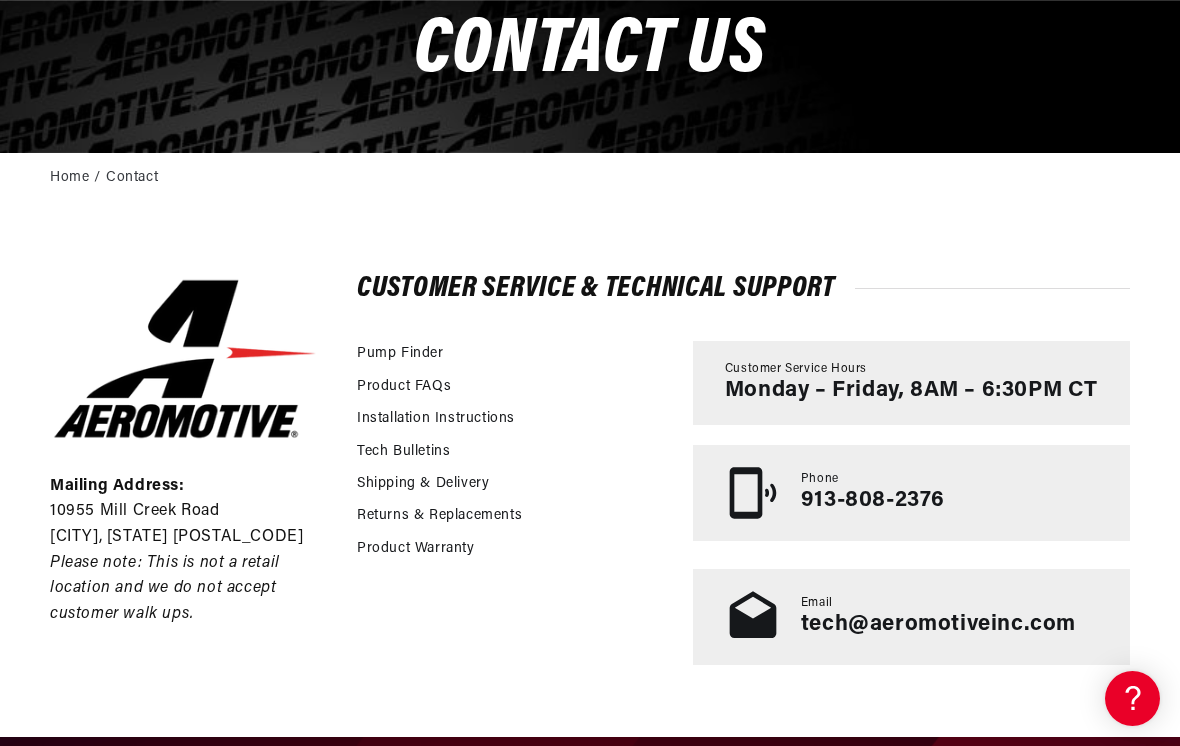 click on "Mailing Address: 10955 Mill Creek Road Lenexa, KS 66219 Please note: This is not a retail location and we do not accept customer walk ups.
Customer Service & Technical Support
Pump Finder
Product FAQs
Installation Instructions
Tech Bulletins
Shipping & Delivery" at bounding box center (590, 470) 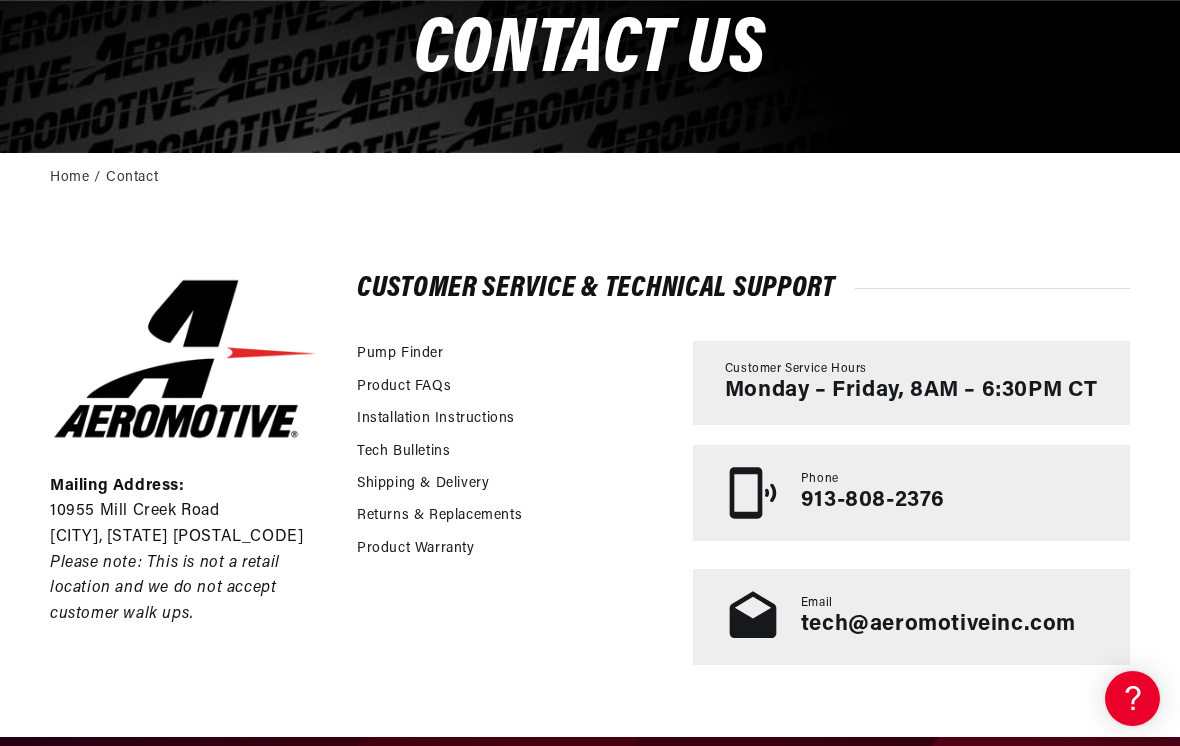 scroll, scrollTop: 0, scrollLeft: 0, axis: both 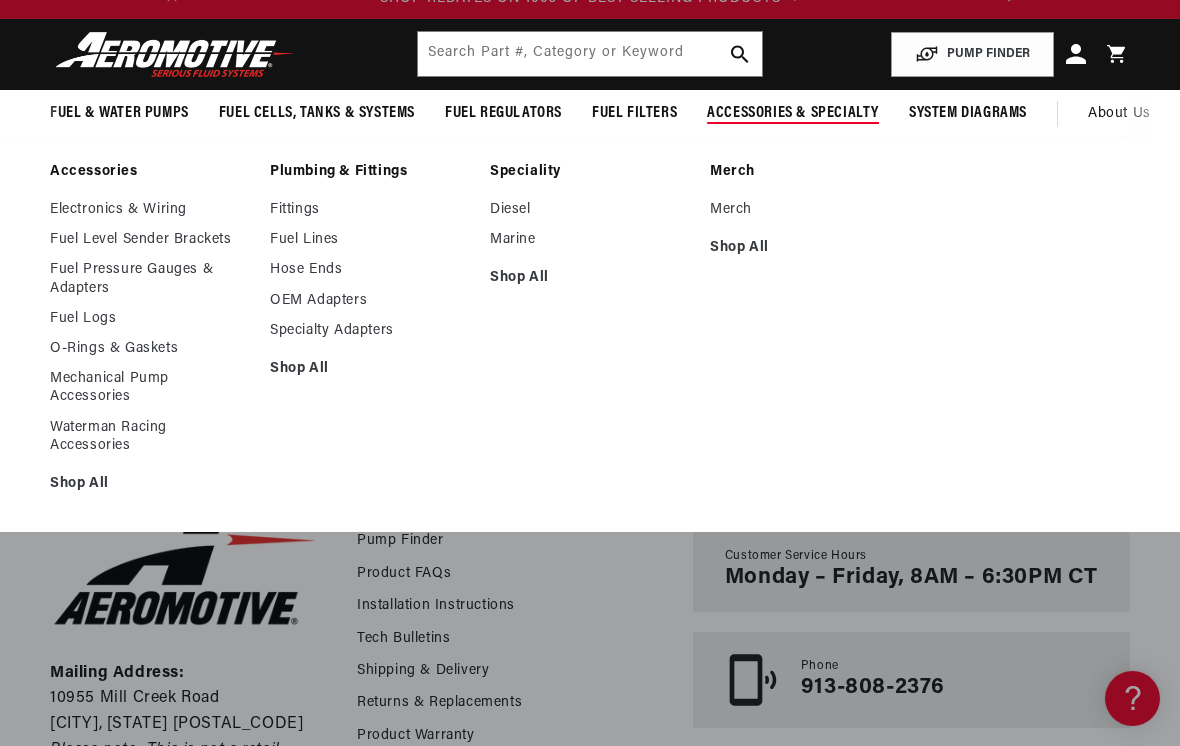 click on "Electronics & Wiring" at bounding box center [150, 210] 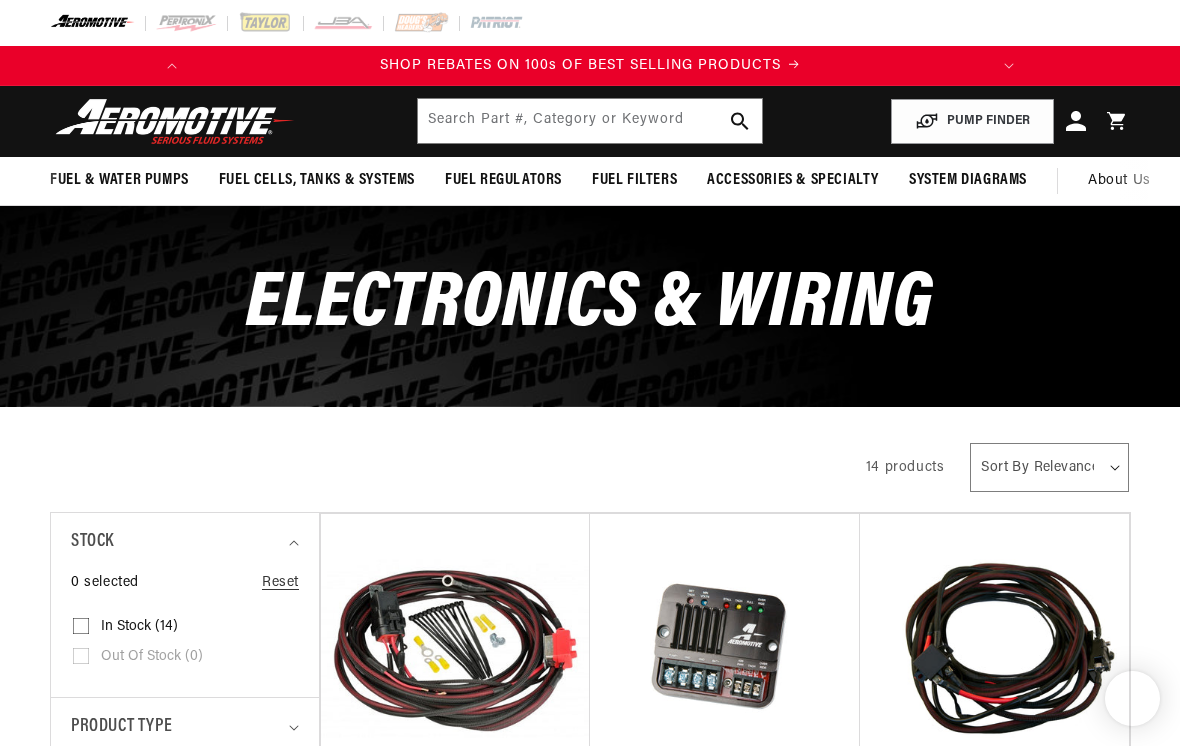 scroll, scrollTop: 0, scrollLeft: 0, axis: both 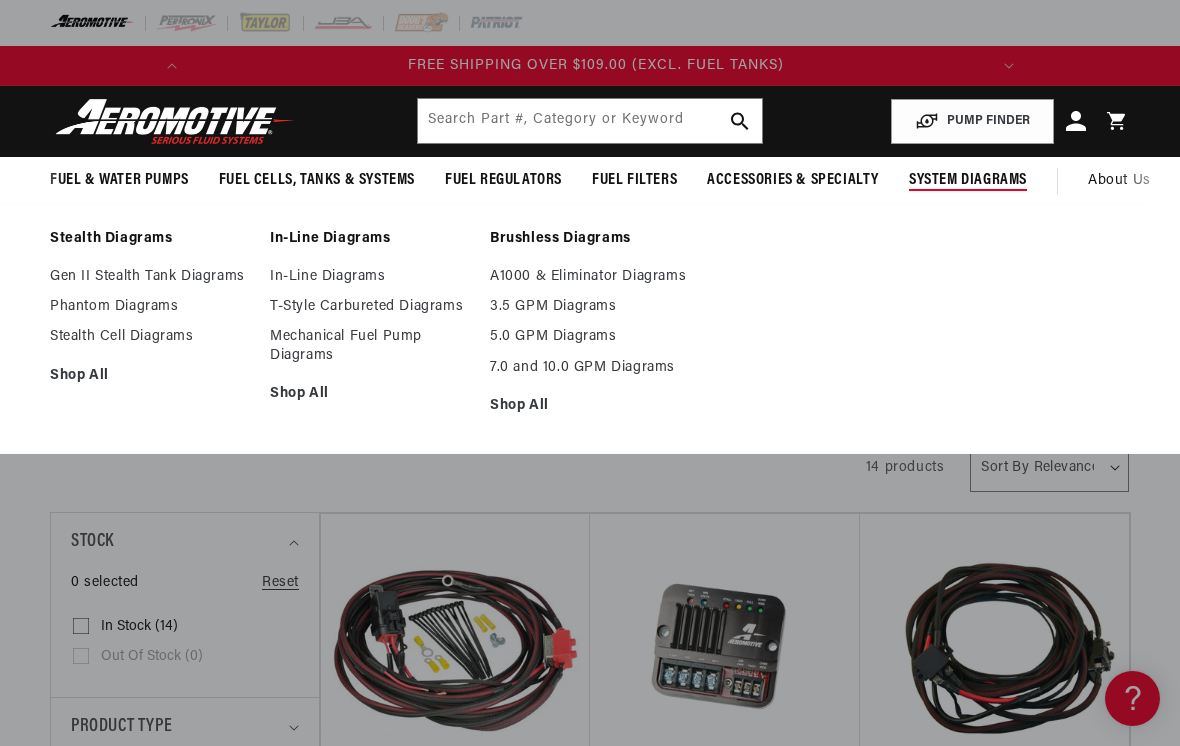 click on "3.5 GPM Diagrams" at bounding box center [590, 307] 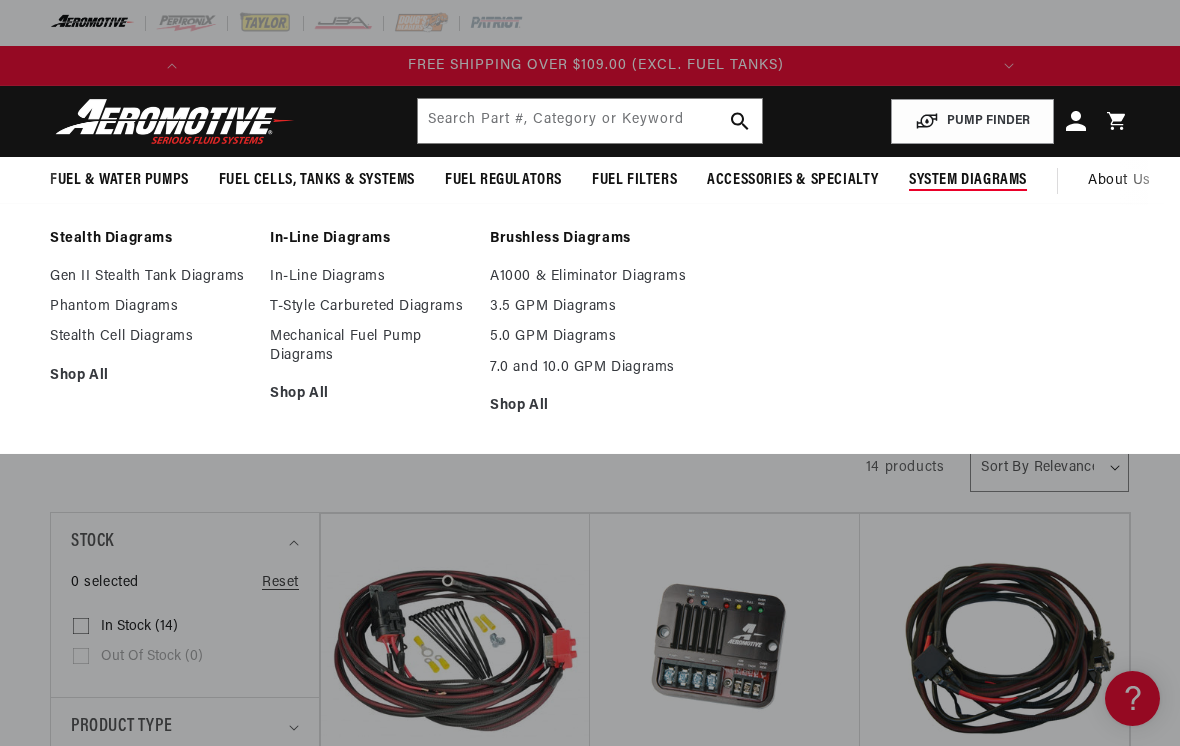 click on "5.0 GPM Diagrams" at bounding box center [590, 337] 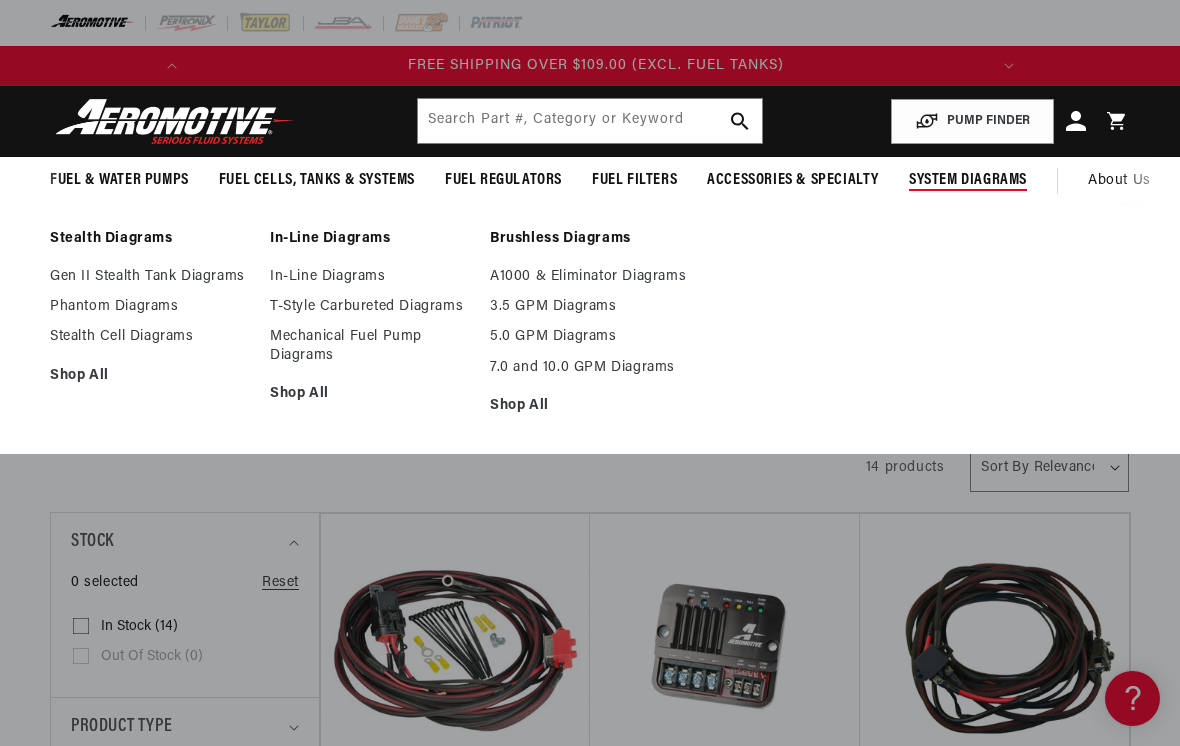 click on "A1000 & Eliminator Diagrams" at bounding box center (590, 277) 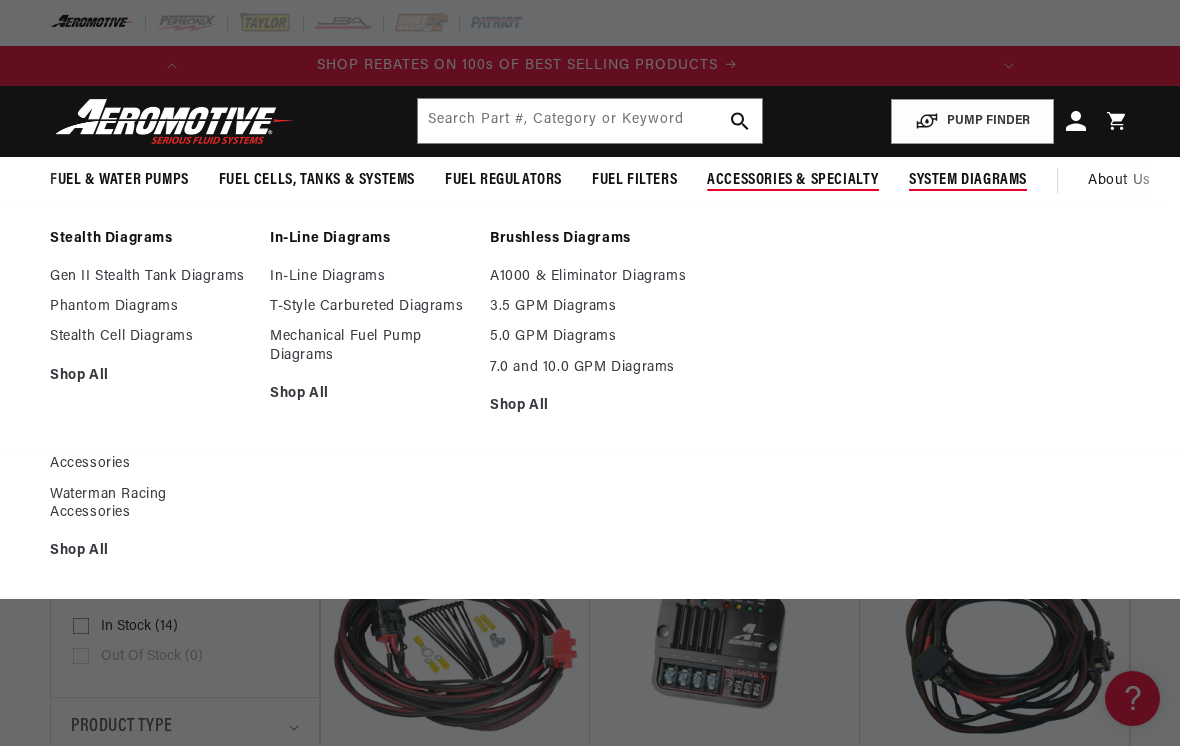 scroll, scrollTop: 0, scrollLeft: 0, axis: both 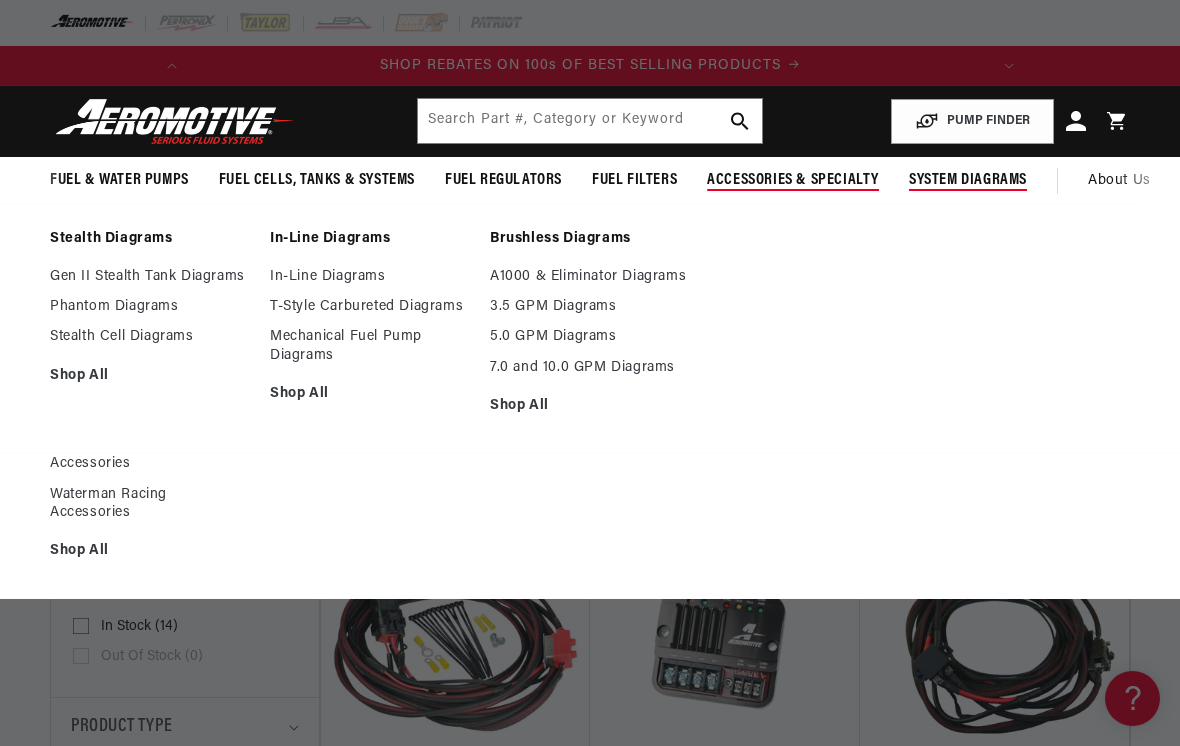 click on "Shop All" at bounding box center (150, 551) 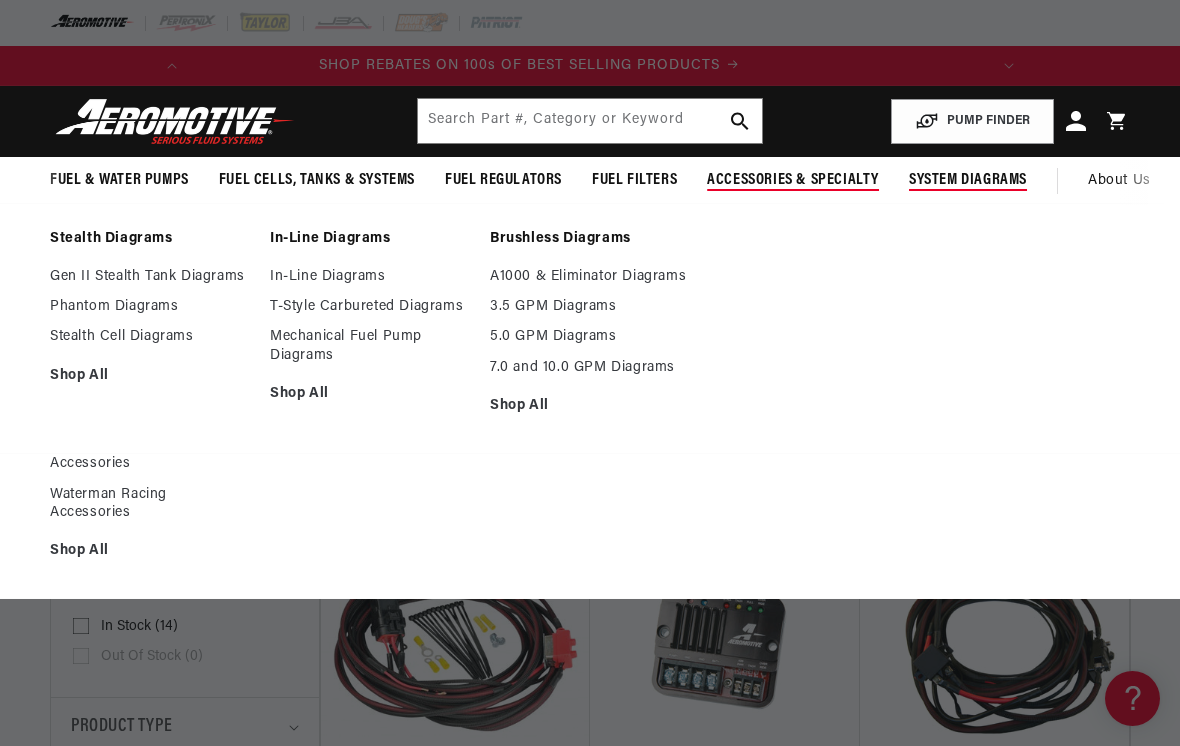 scroll, scrollTop: 0, scrollLeft: 0, axis: both 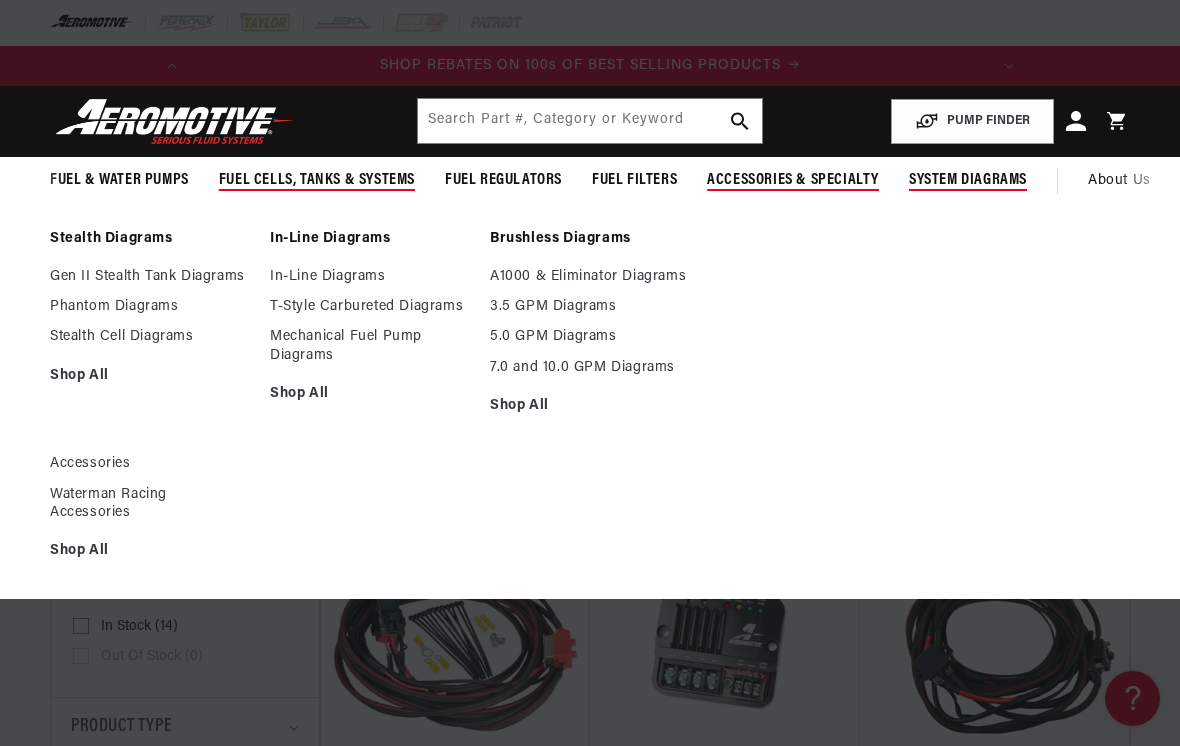 click on "Fuel Cells, Tanks & Systems" at bounding box center [317, 180] 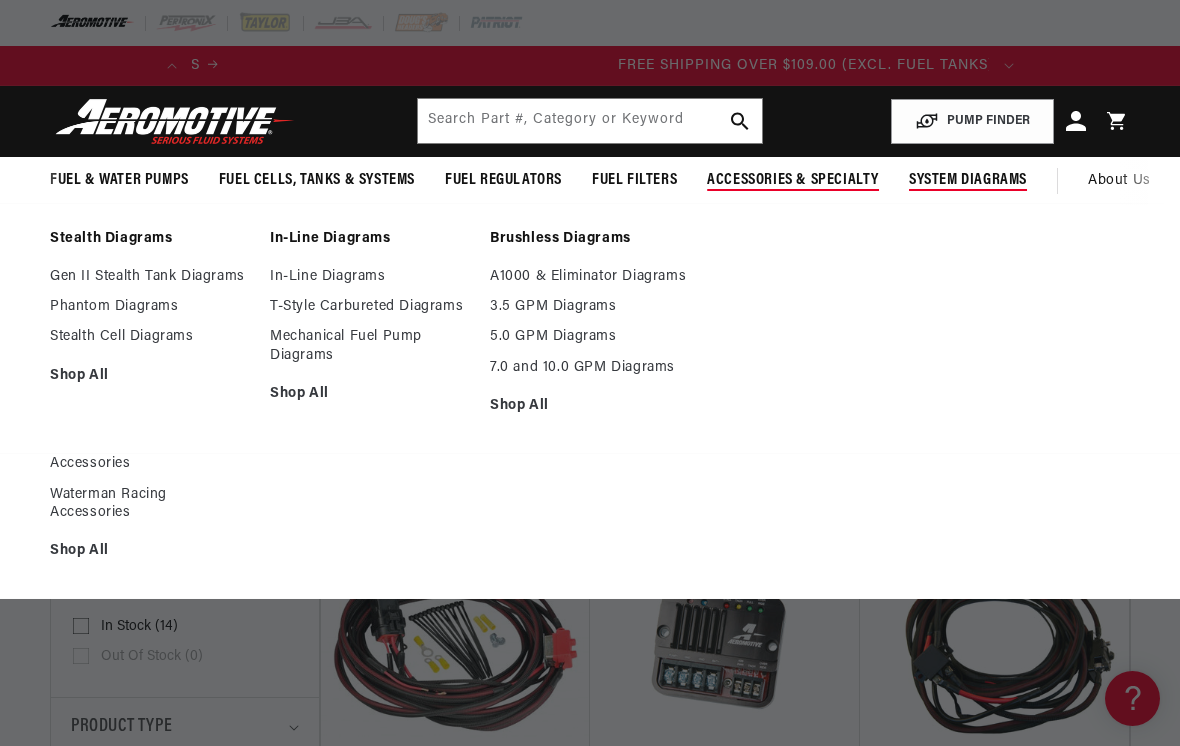 scroll, scrollTop: 0, scrollLeft: 791, axis: horizontal 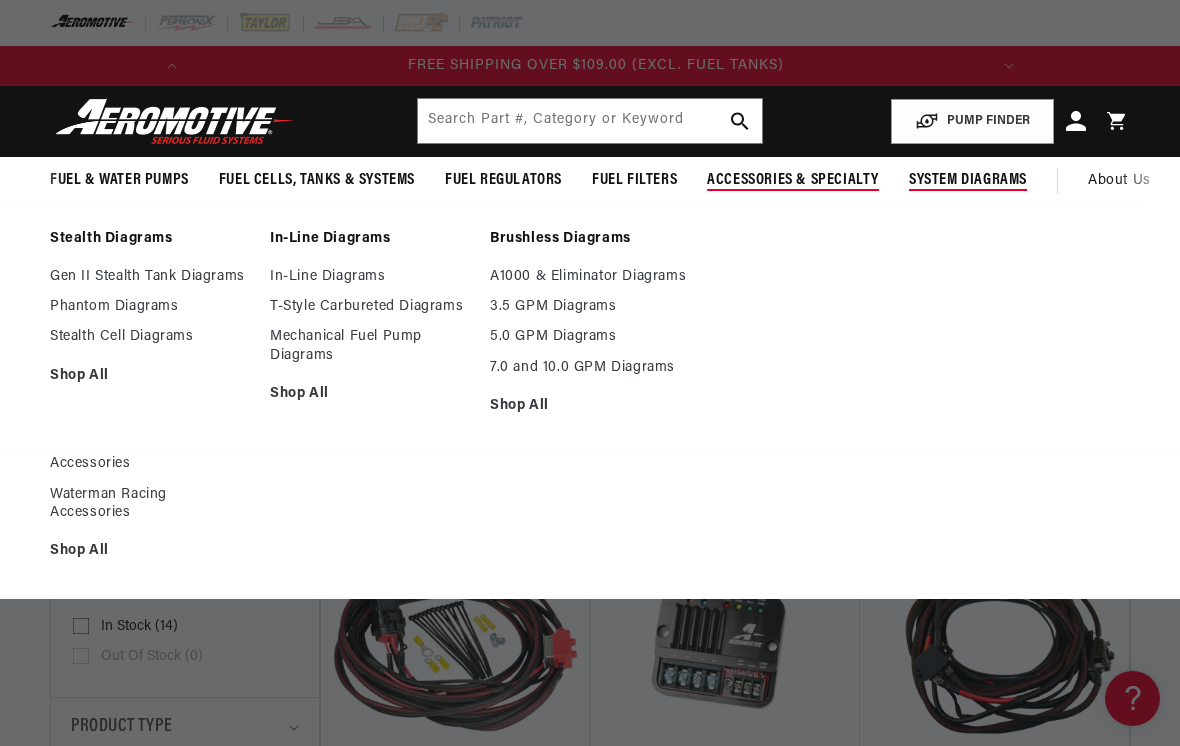 click on "Fuel Cells, Tanks & Systems" at bounding box center (317, 180) 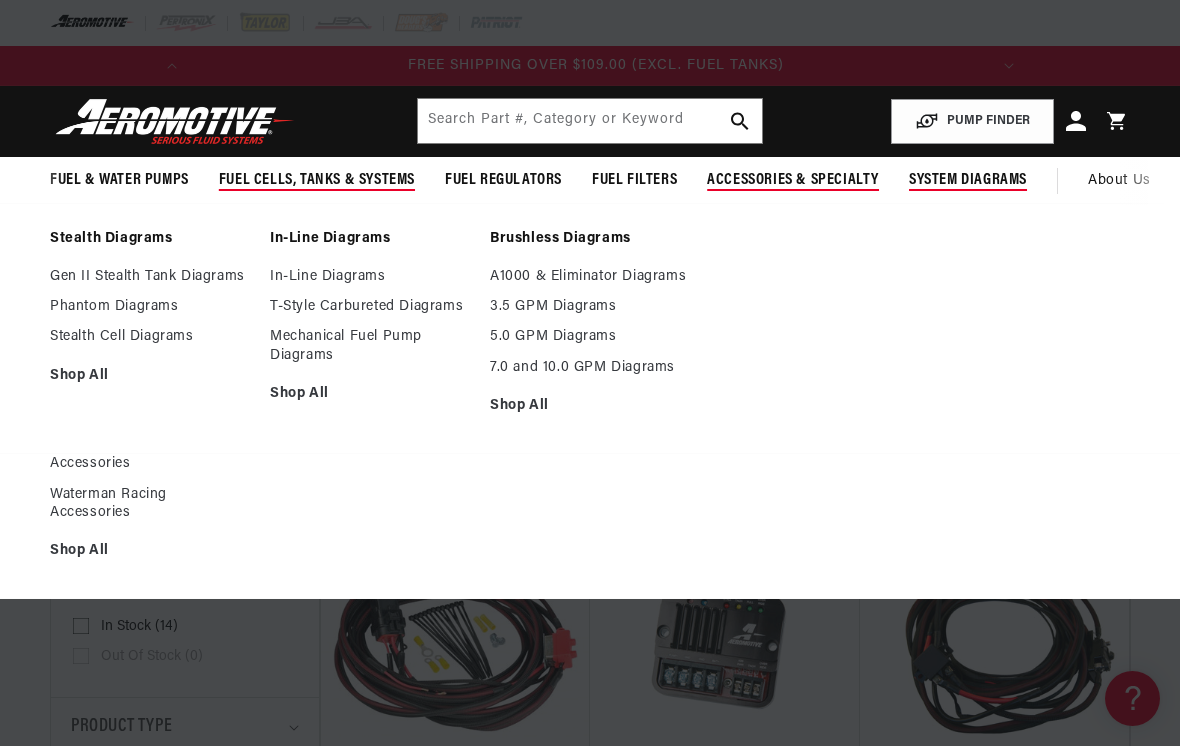 scroll, scrollTop: 0, scrollLeft: 0, axis: both 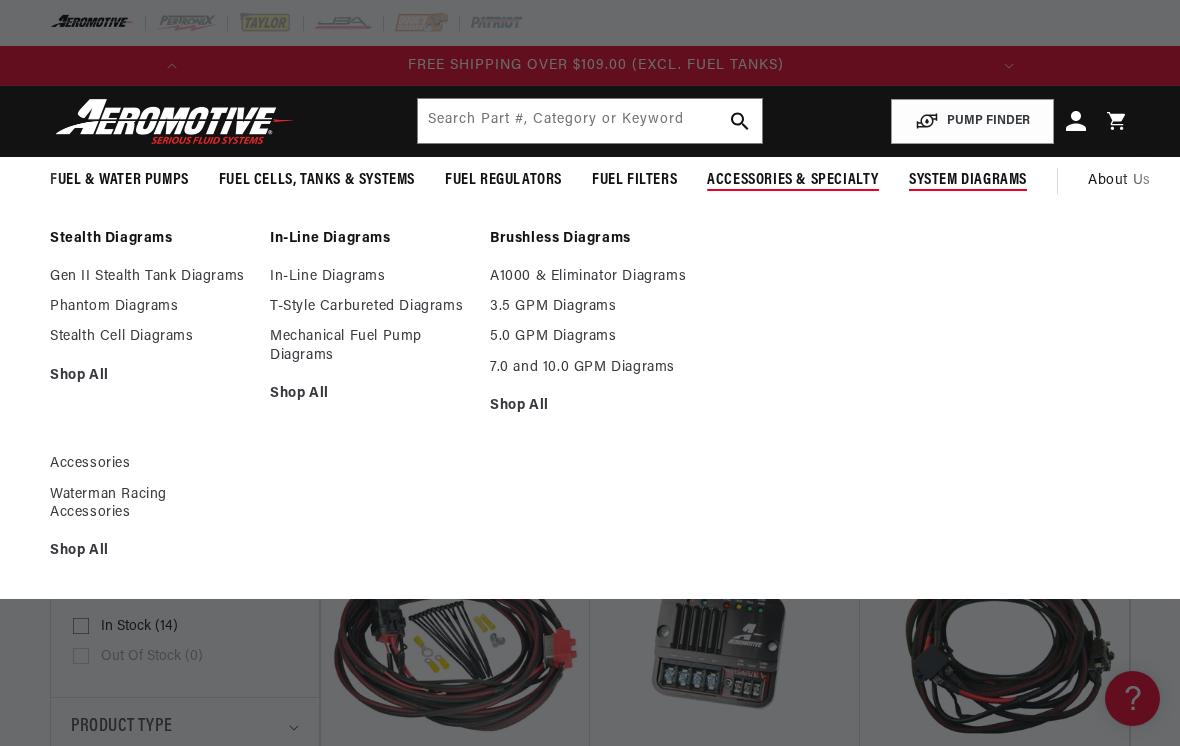 click on "Fuel Cells, Tanks & Systems" at bounding box center (317, 180) 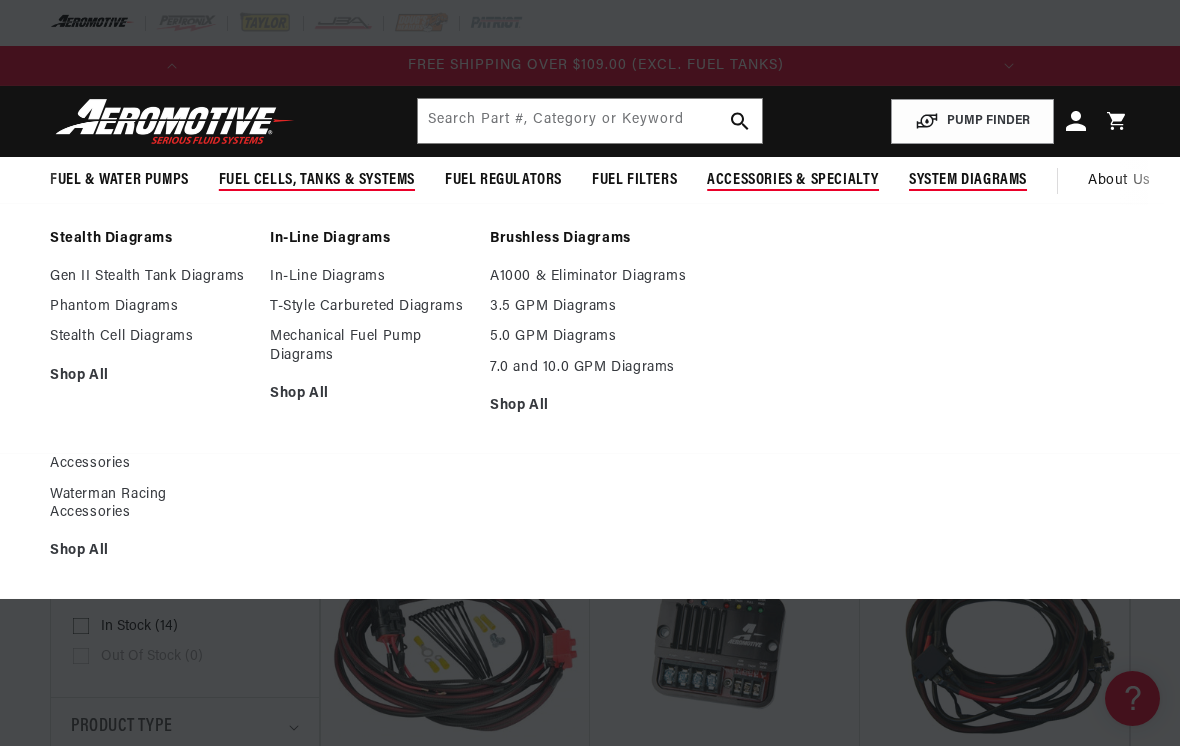 scroll, scrollTop: 48, scrollLeft: 0, axis: vertical 